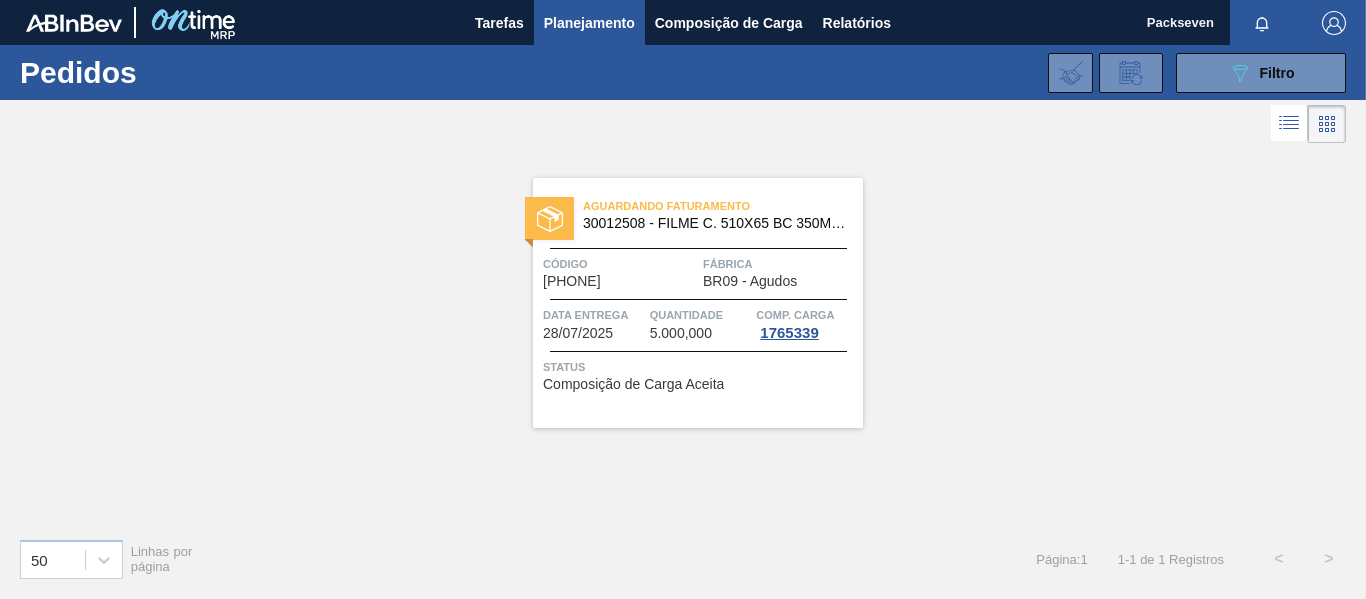 scroll, scrollTop: 0, scrollLeft: 0, axis: both 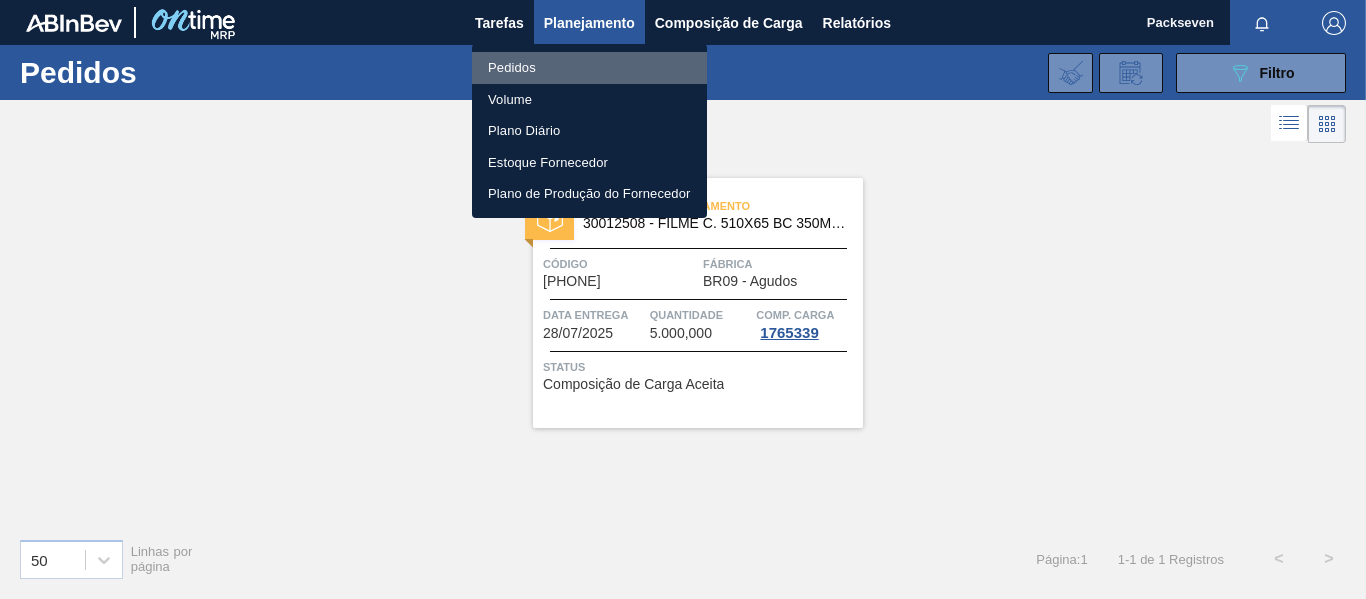 click on "Pedidos" at bounding box center [589, 68] 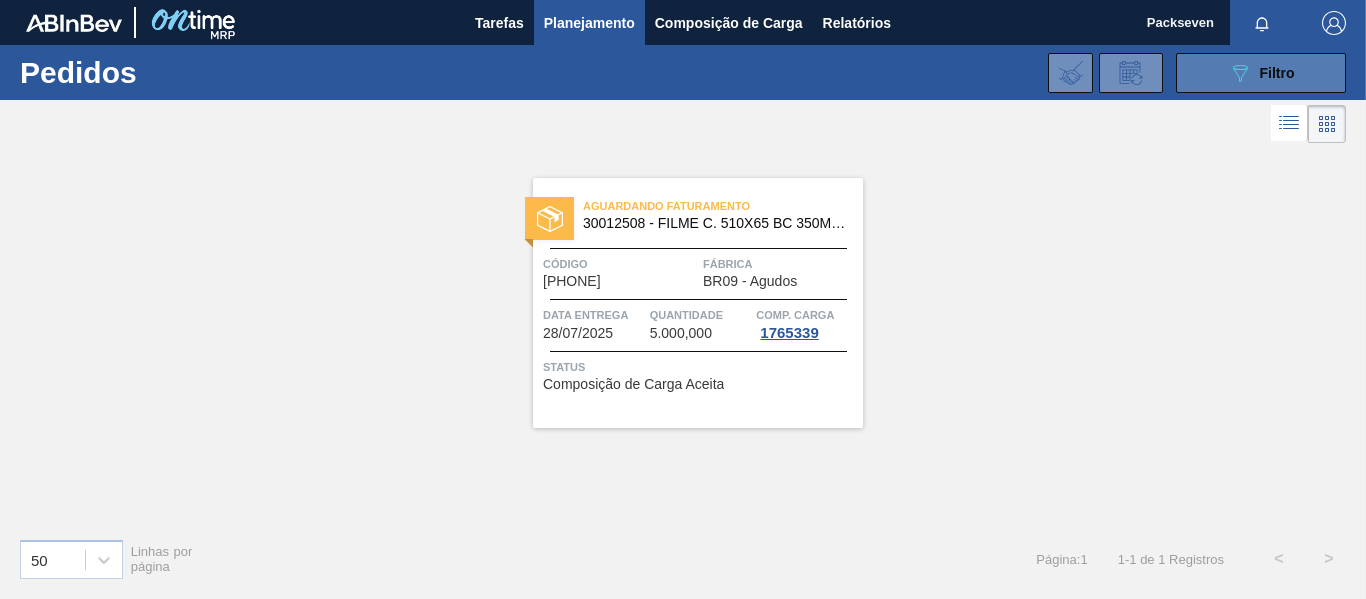 click on "089F7B8B-B2A5-4AFE-B5C0-19BA573D28AC Filtro" at bounding box center (1261, 73) 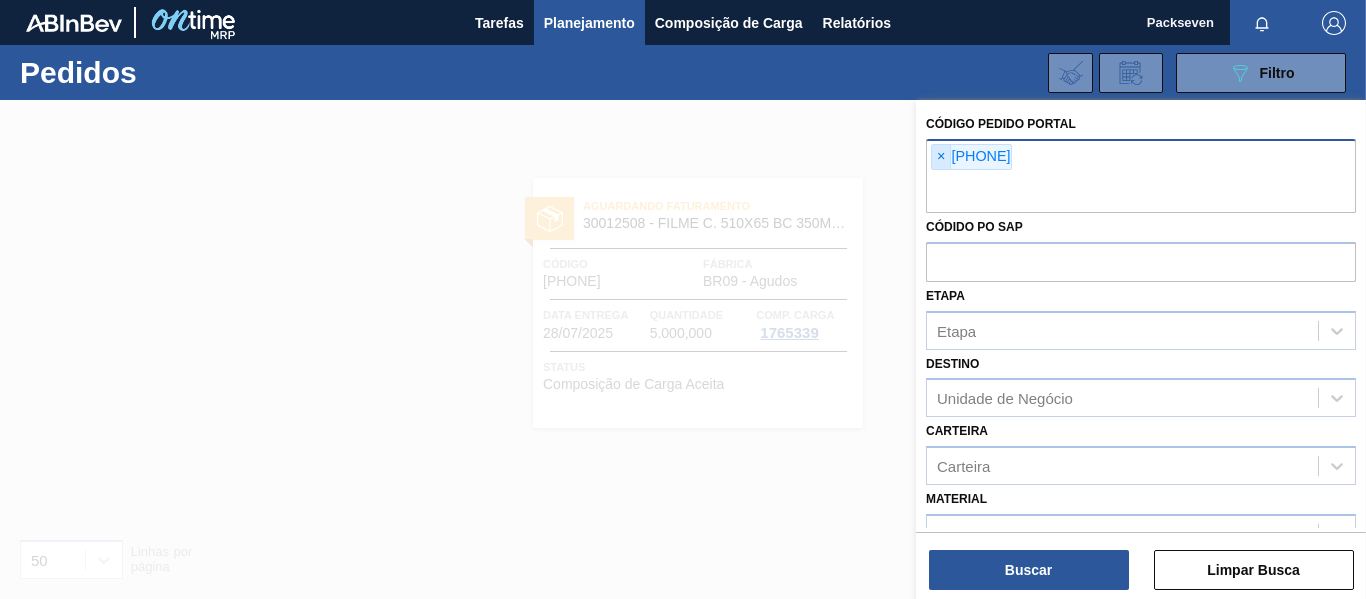click on "×" at bounding box center (941, 157) 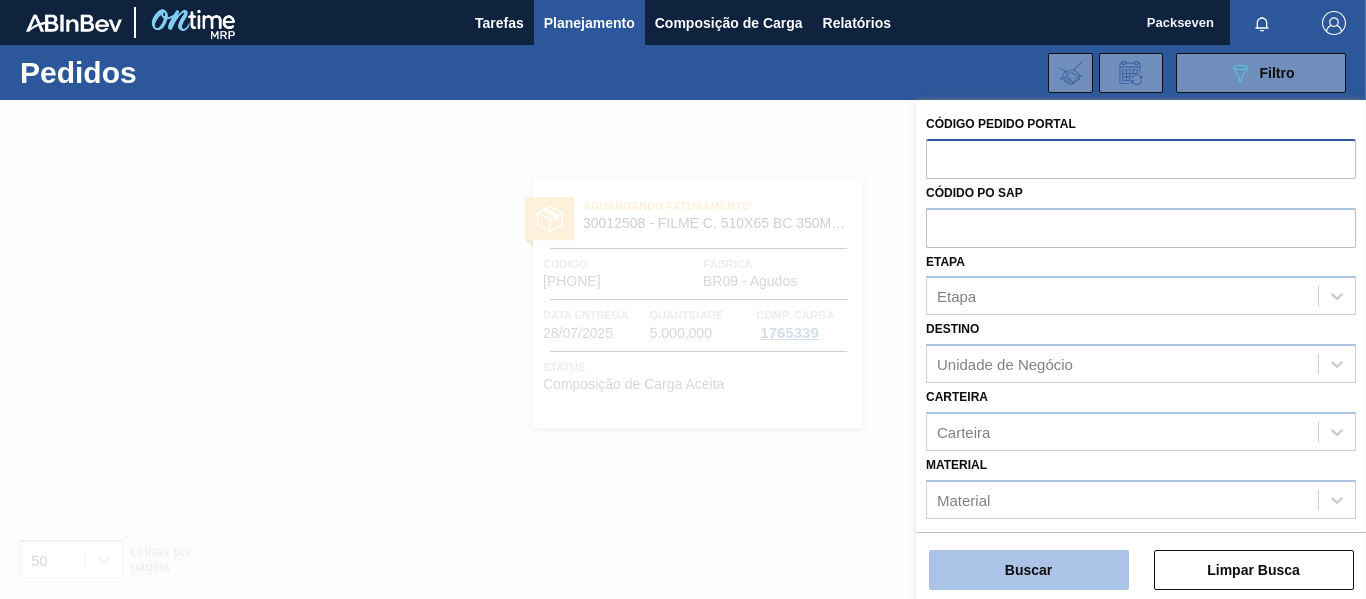 click on "Buscar" at bounding box center (1029, 570) 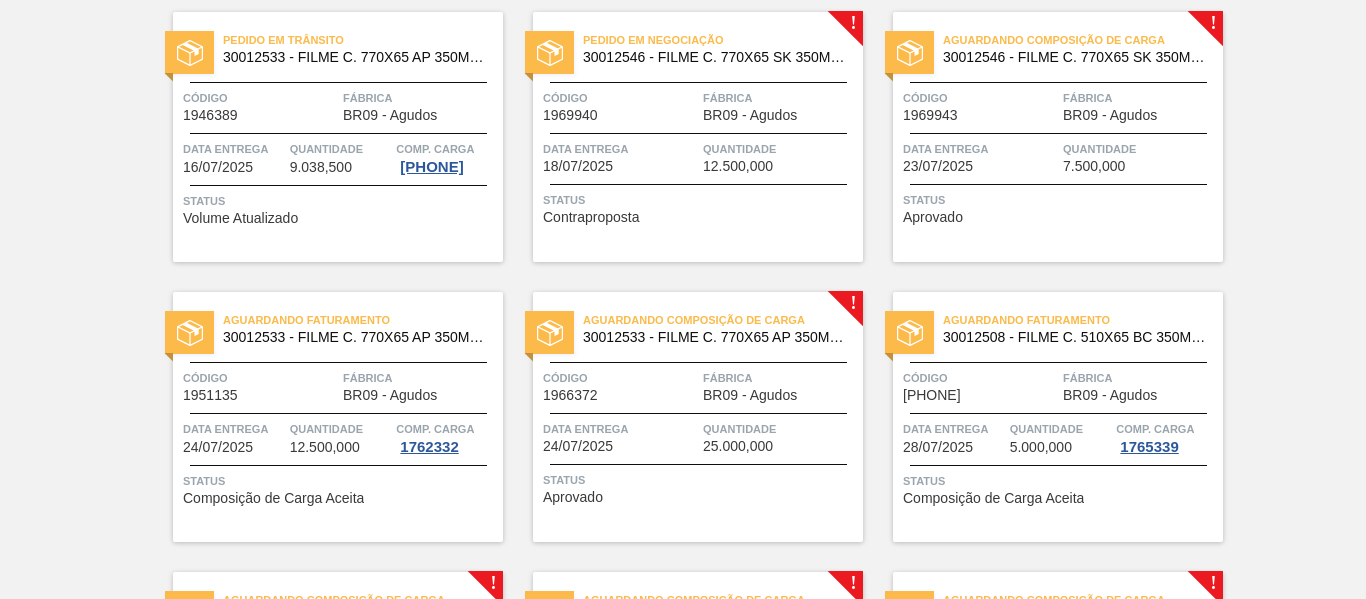 scroll, scrollTop: 500, scrollLeft: 0, axis: vertical 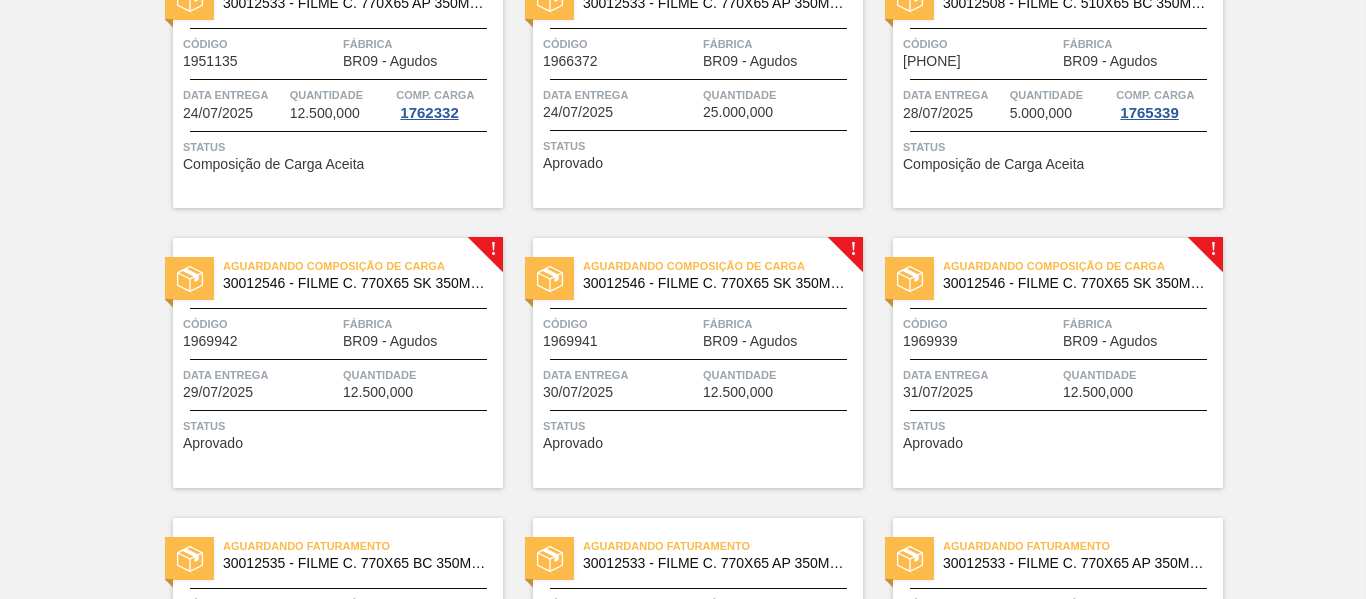 click on "Código 1969941" at bounding box center (620, 331) 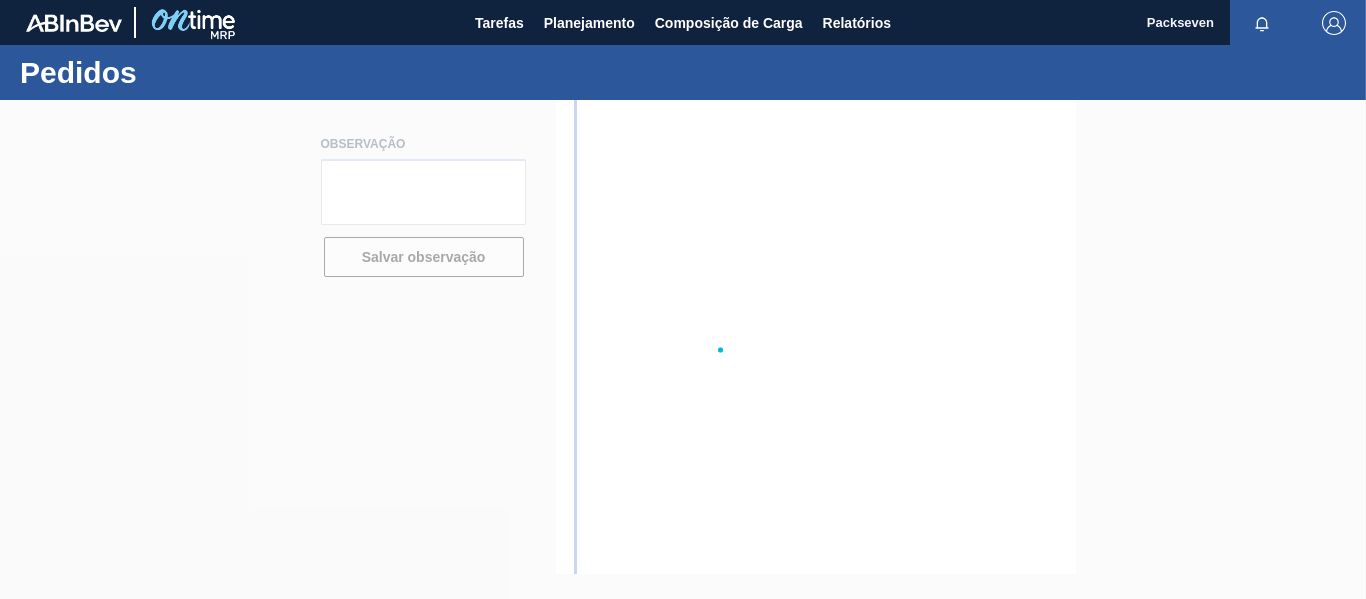 scroll, scrollTop: 0, scrollLeft: 0, axis: both 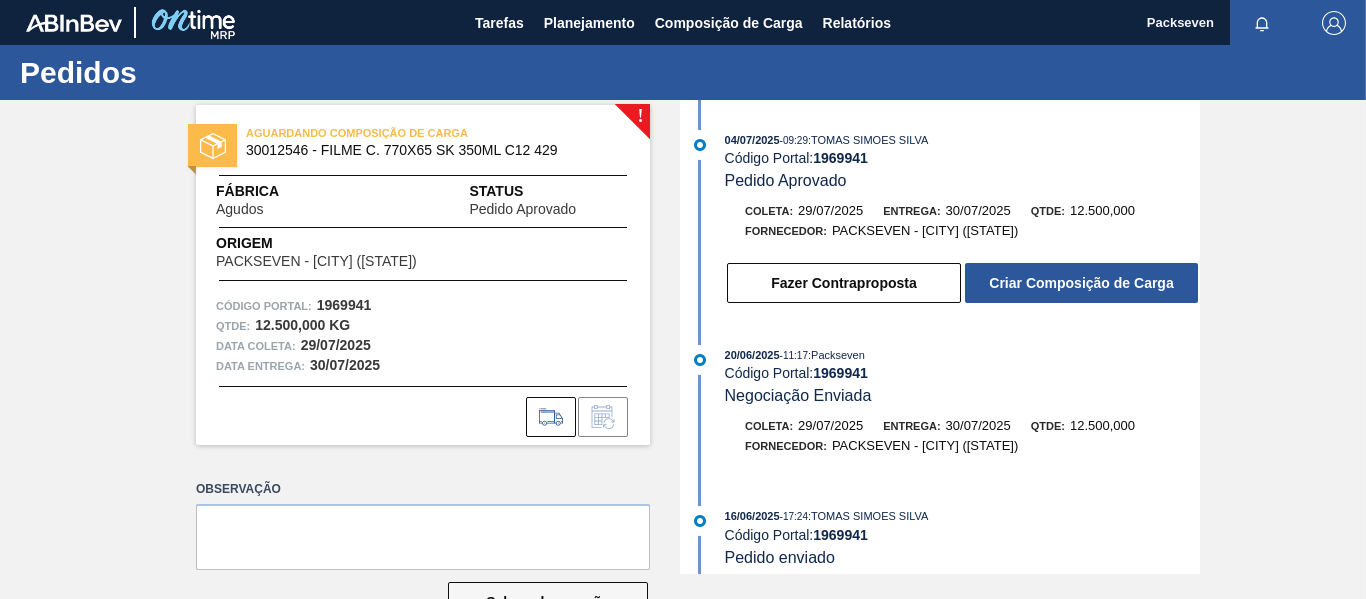 click on "1969941" at bounding box center (840, 158) 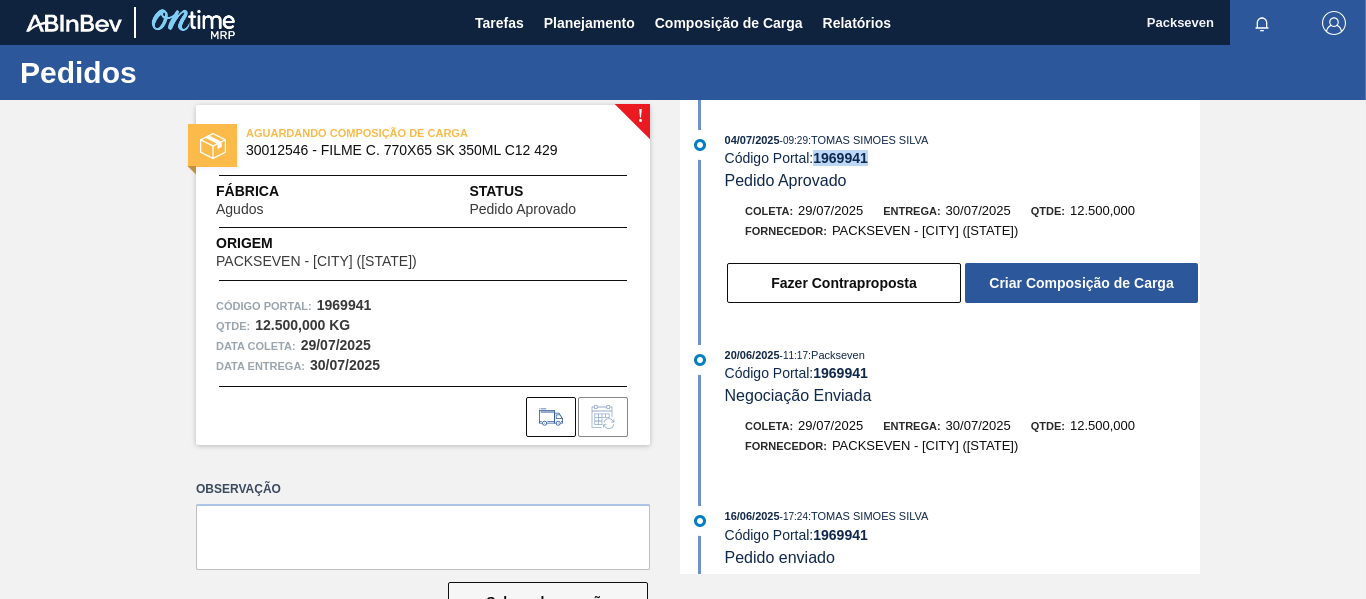 click on "1969941" at bounding box center [840, 158] 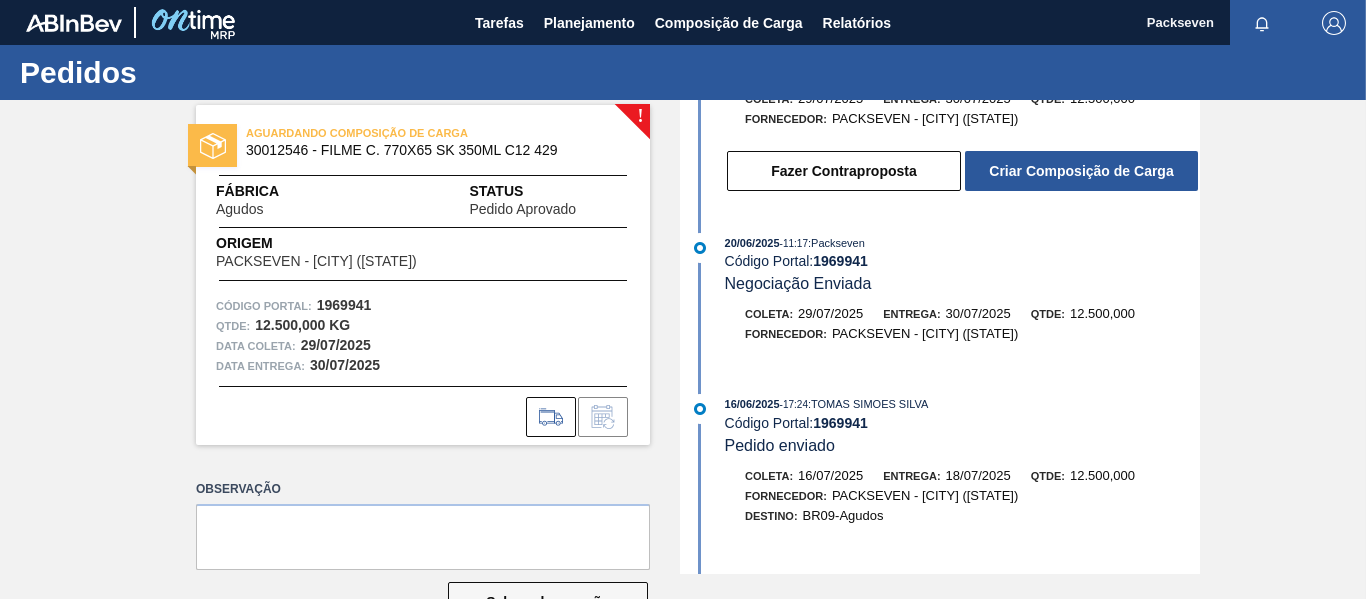 scroll, scrollTop: 0, scrollLeft: 0, axis: both 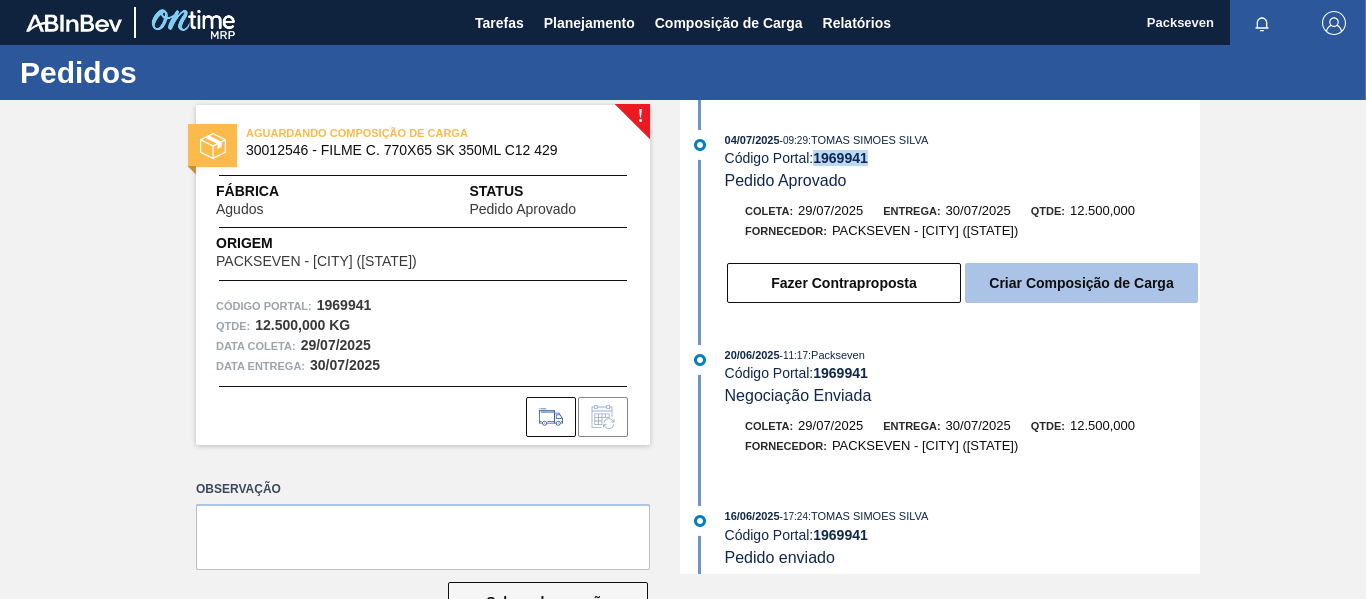 click on "Criar Composição de Carga" at bounding box center [1081, 283] 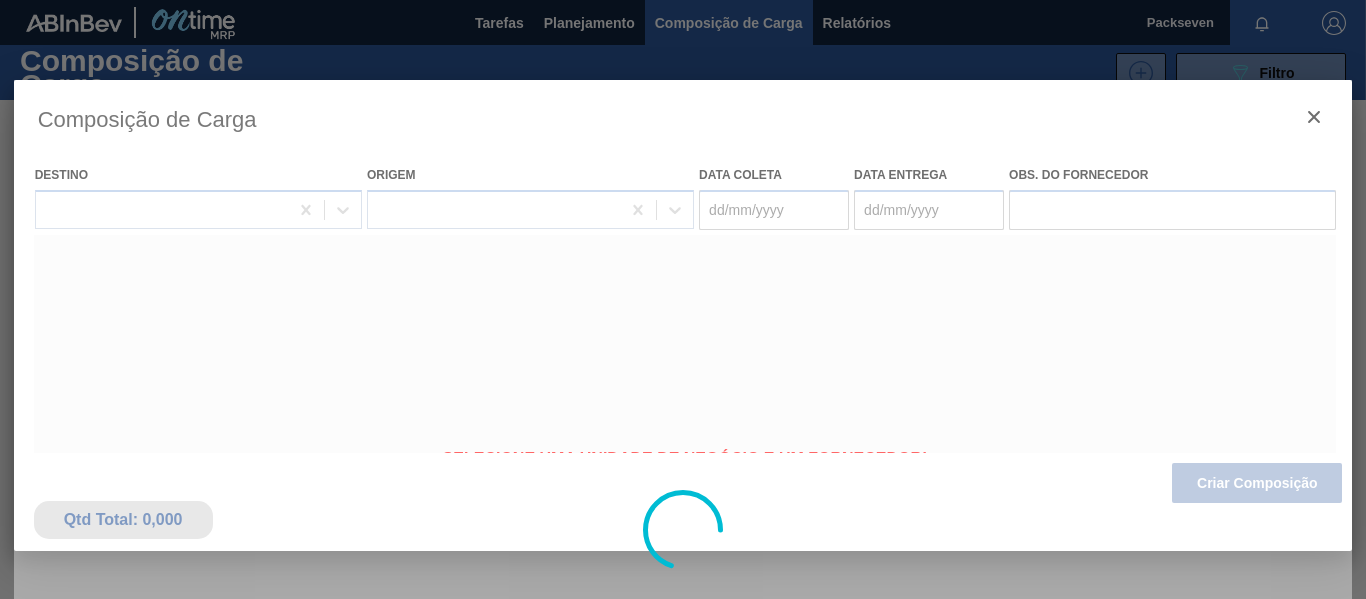 type on "29/07/2025" 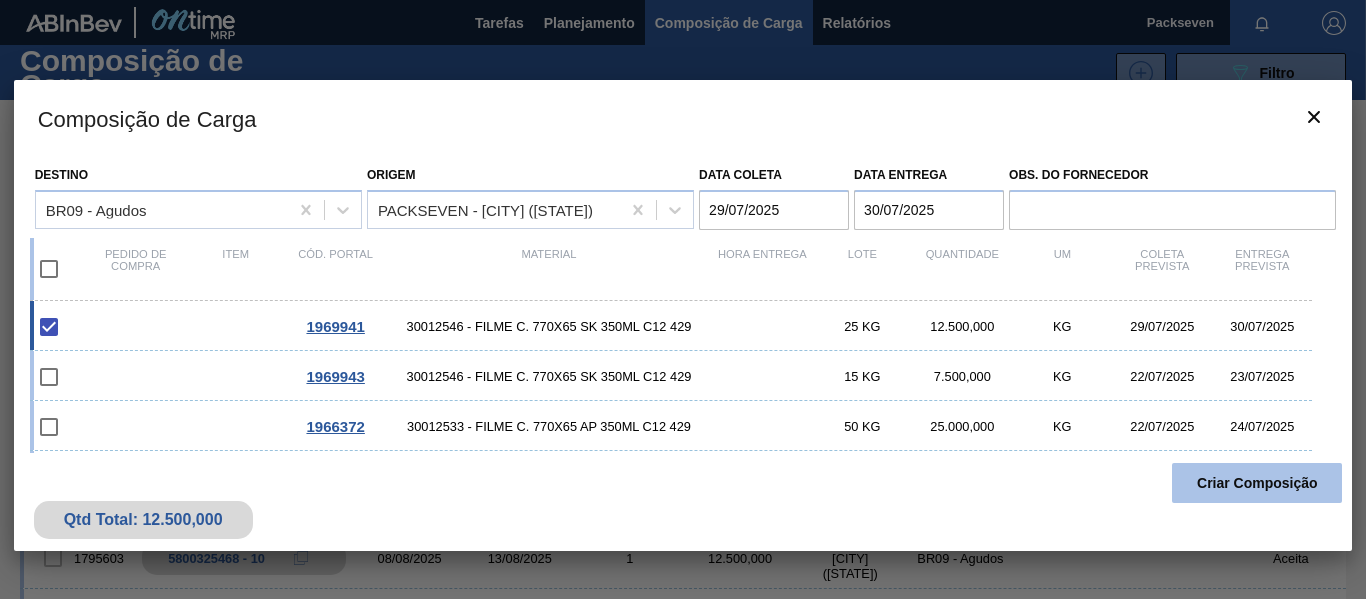 click on "Criar Composição" at bounding box center [1257, 483] 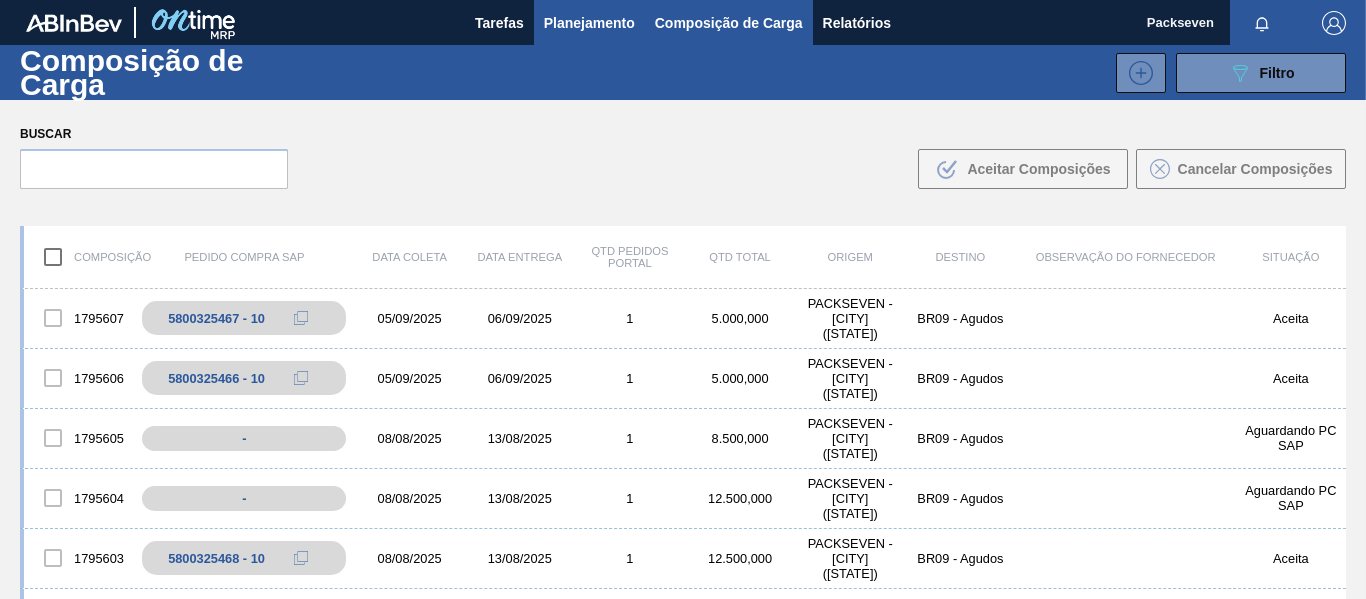 click on "Planejamento" at bounding box center (589, 23) 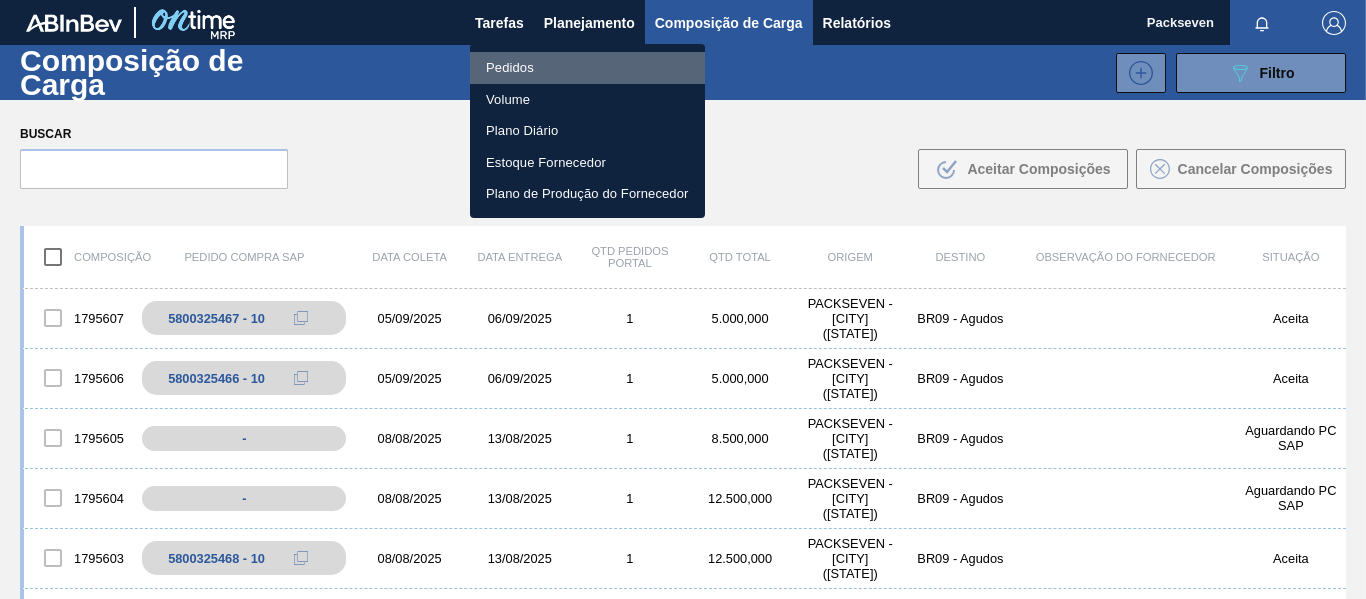 click on "Pedidos" at bounding box center (587, 68) 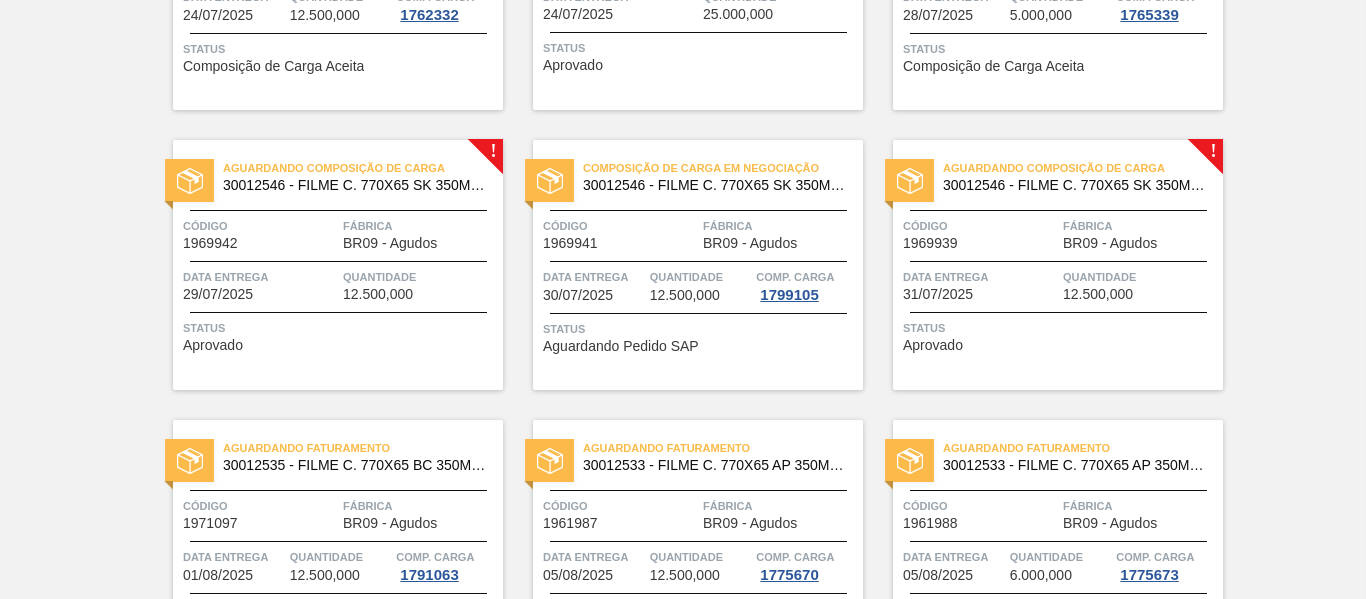 scroll, scrollTop: 600, scrollLeft: 0, axis: vertical 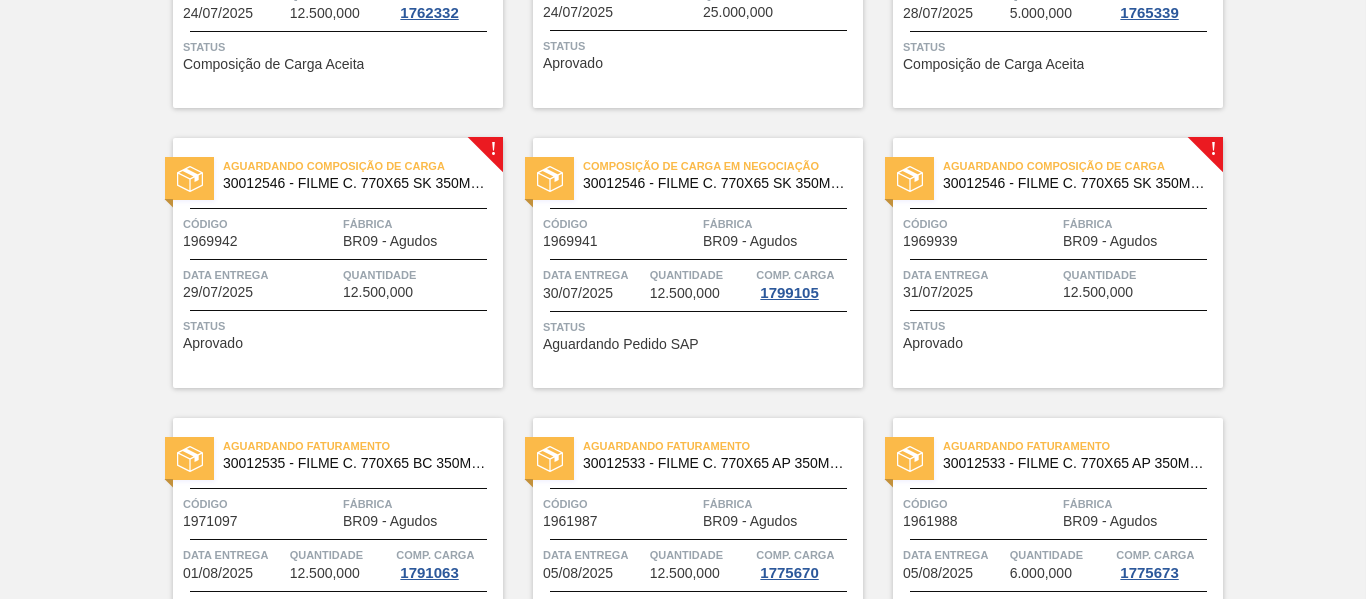 click on "Quantidade" at bounding box center (701, 275) 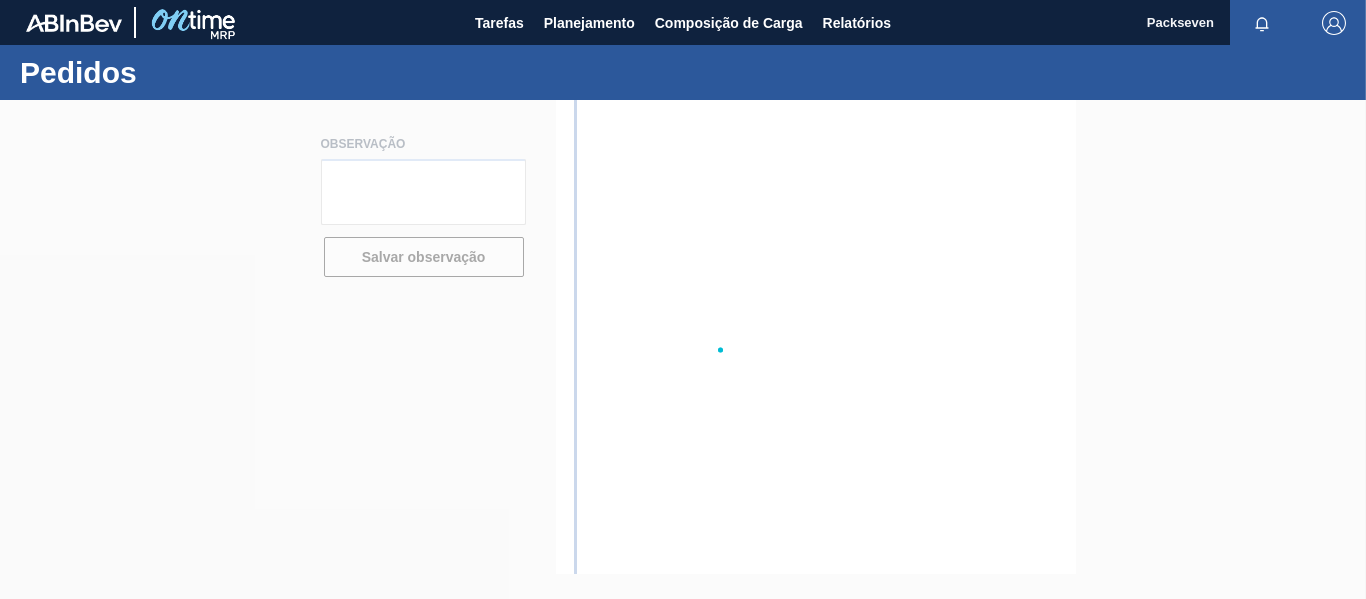 scroll, scrollTop: 0, scrollLeft: 0, axis: both 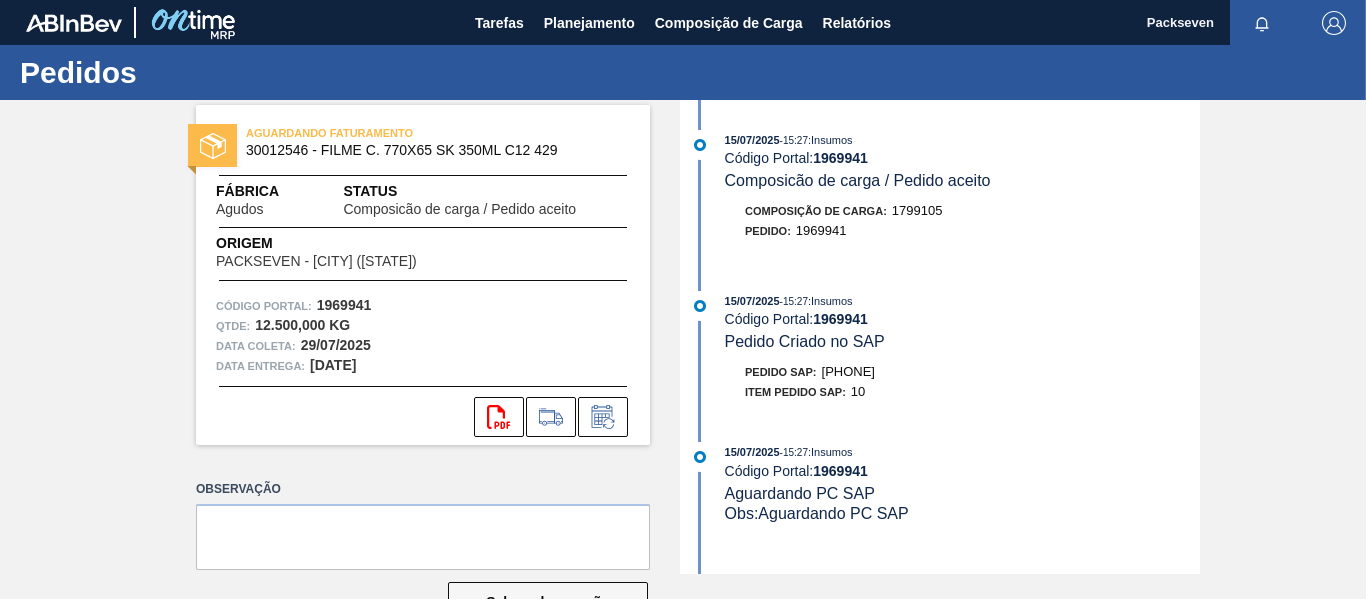 click on "[PHONE]" at bounding box center [848, 371] 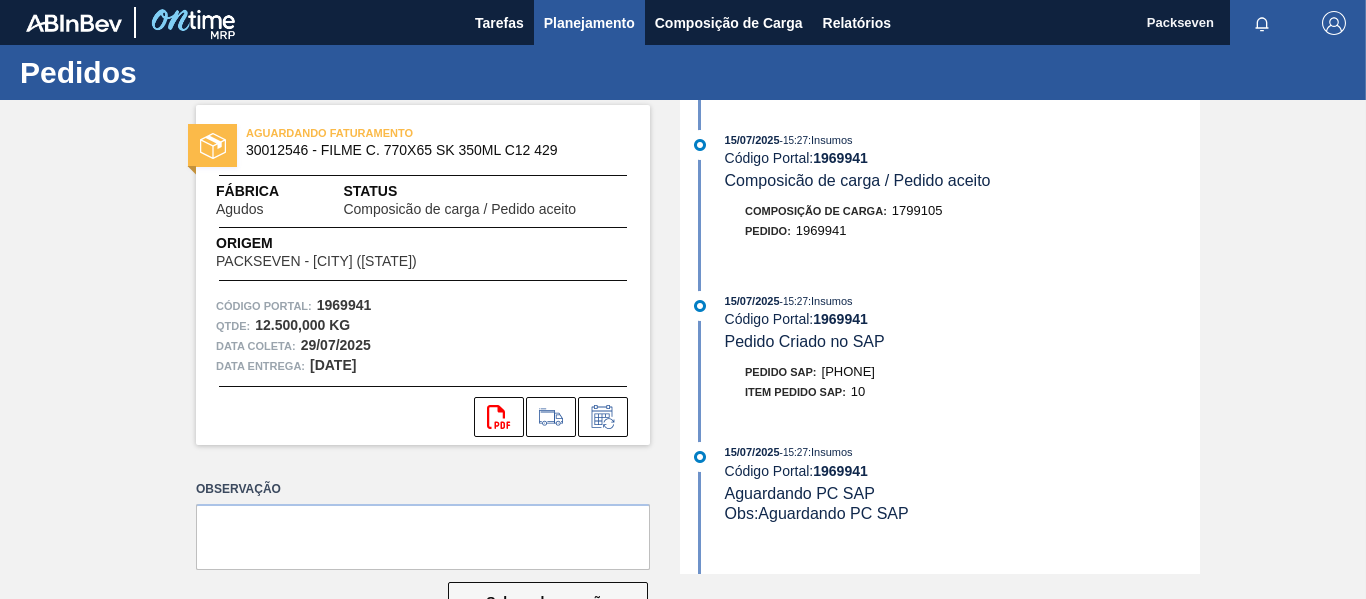 click on "Planejamento" at bounding box center [589, 22] 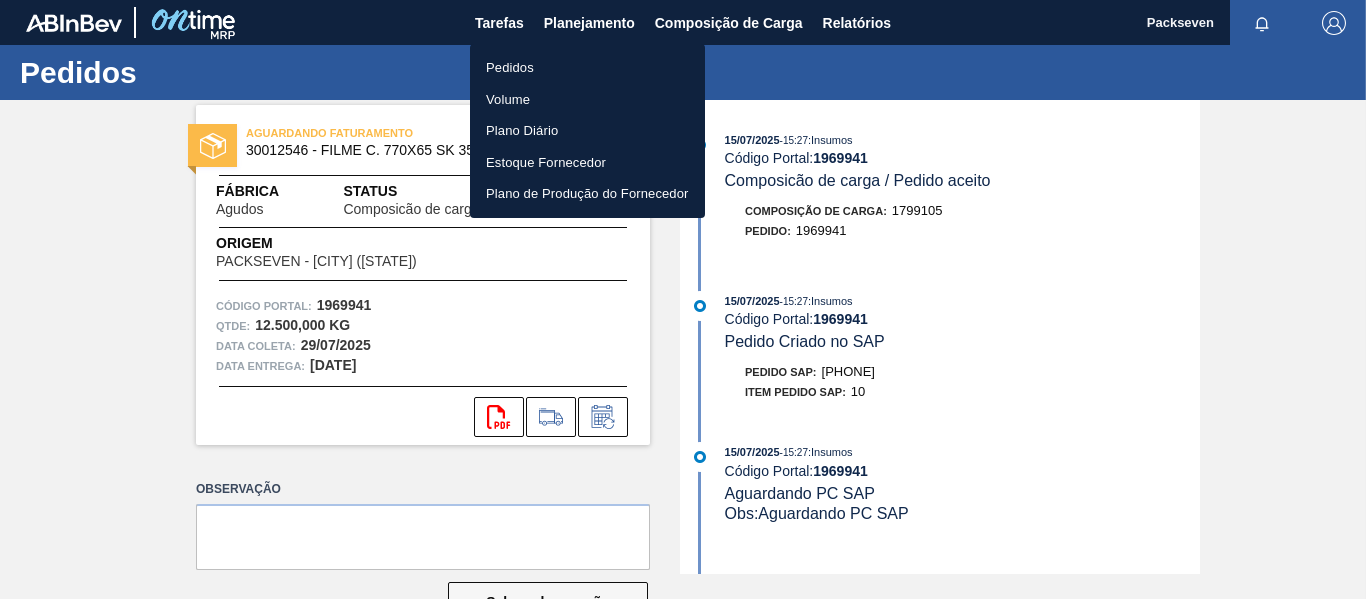 click on "Pedidos" at bounding box center (587, 68) 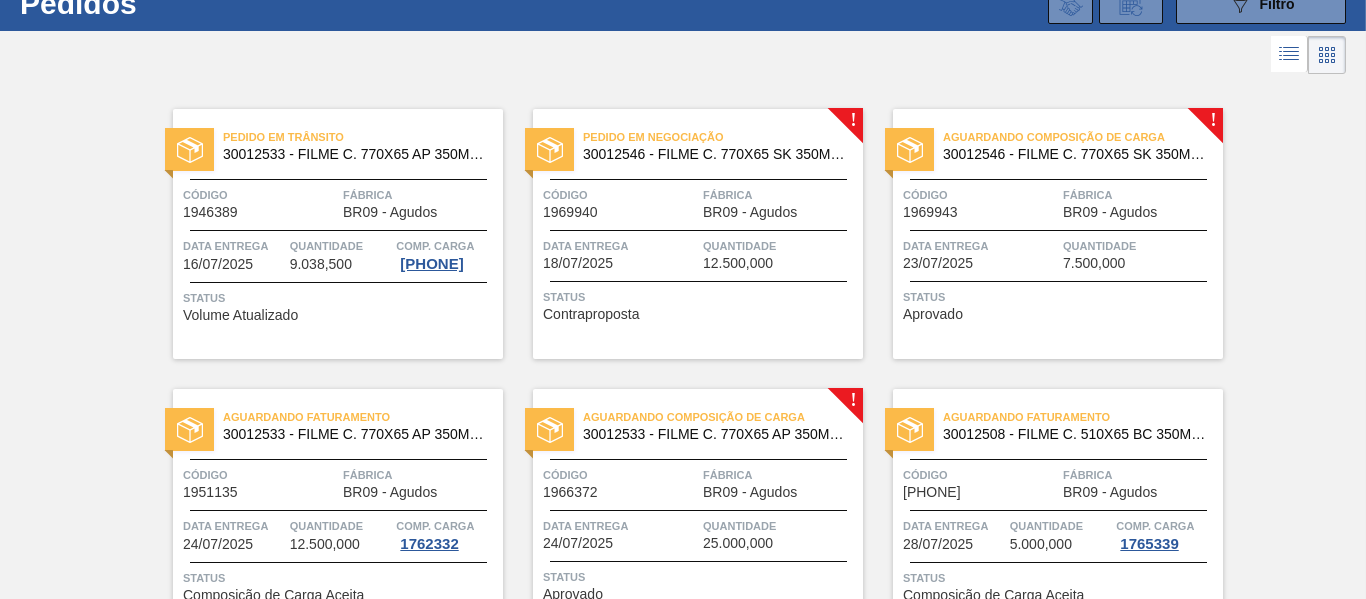 scroll, scrollTop: 200, scrollLeft: 0, axis: vertical 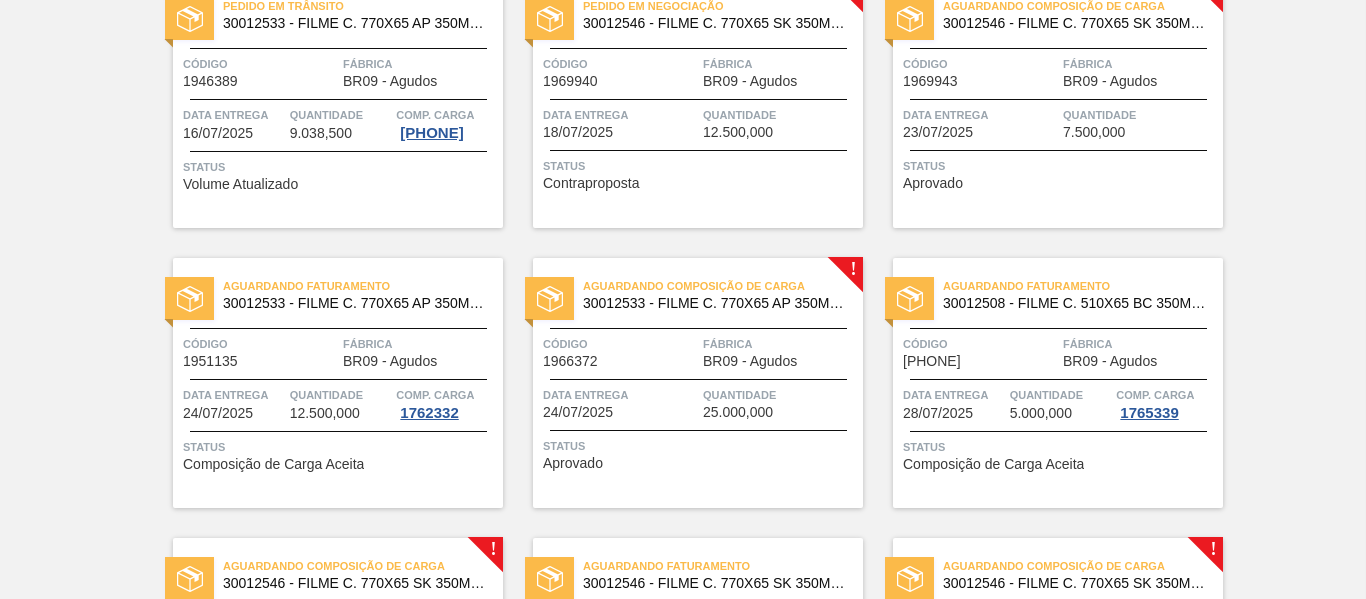 click on "Data entrega [DATE]" at bounding box center (980, 122) 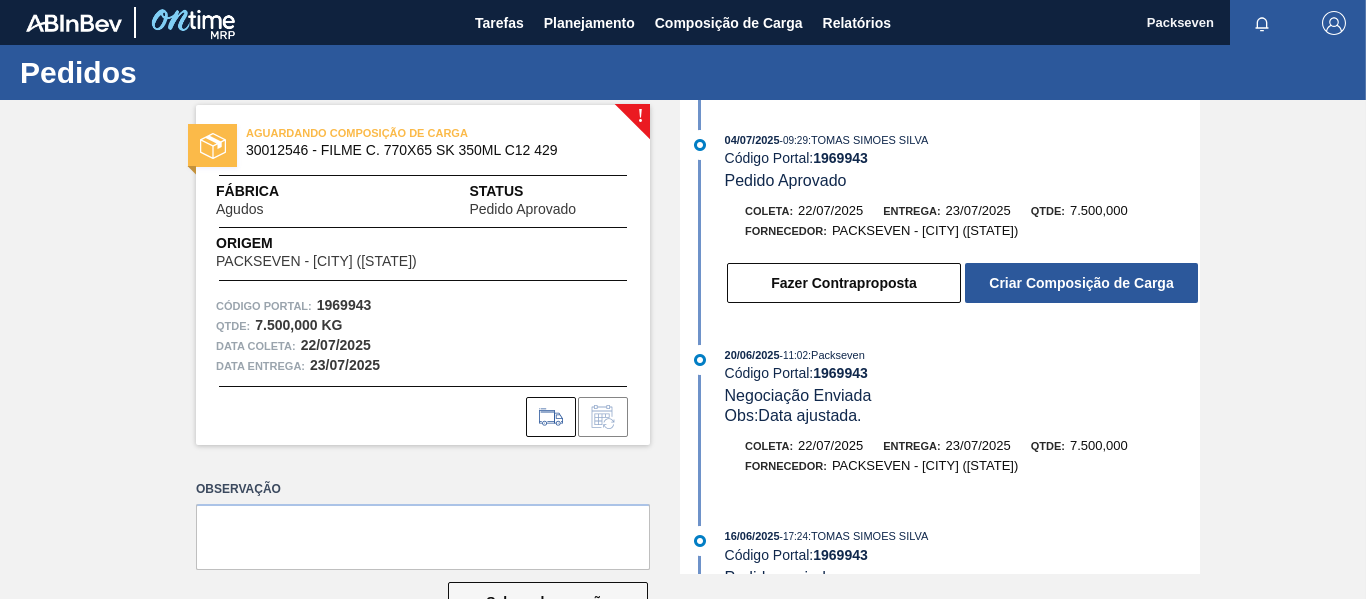 click on "1969943" at bounding box center [840, 158] 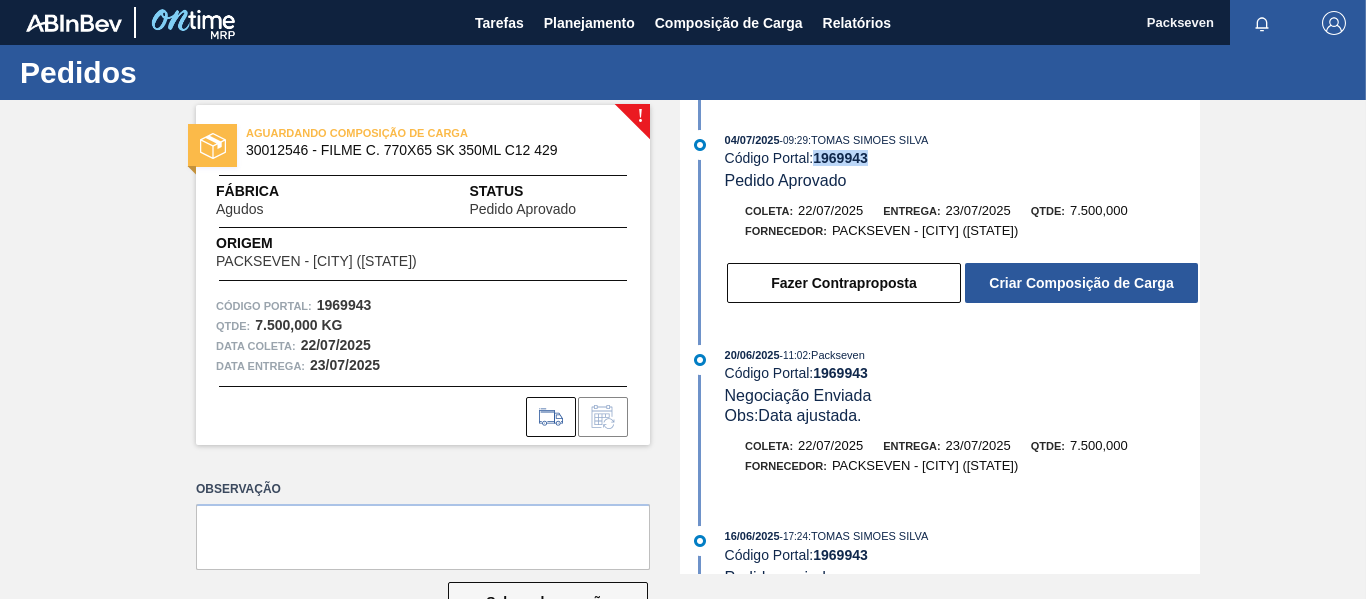 click on "1969943" at bounding box center (840, 158) 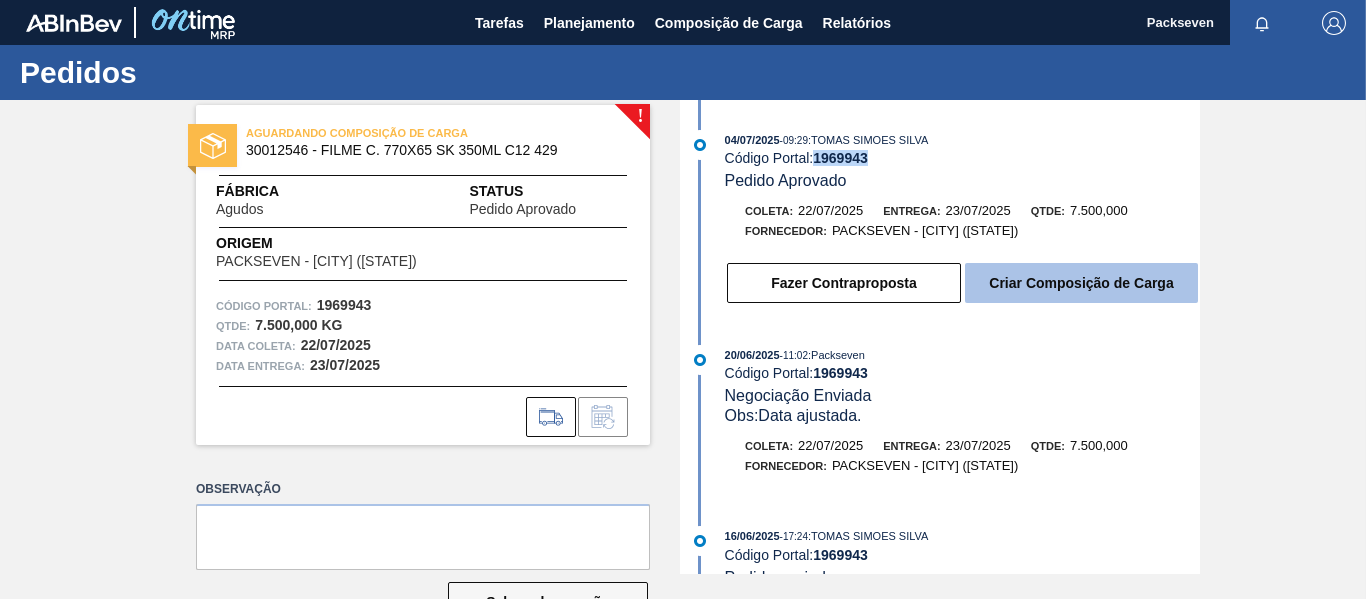 click on "Criar Composição de Carga" at bounding box center [1081, 283] 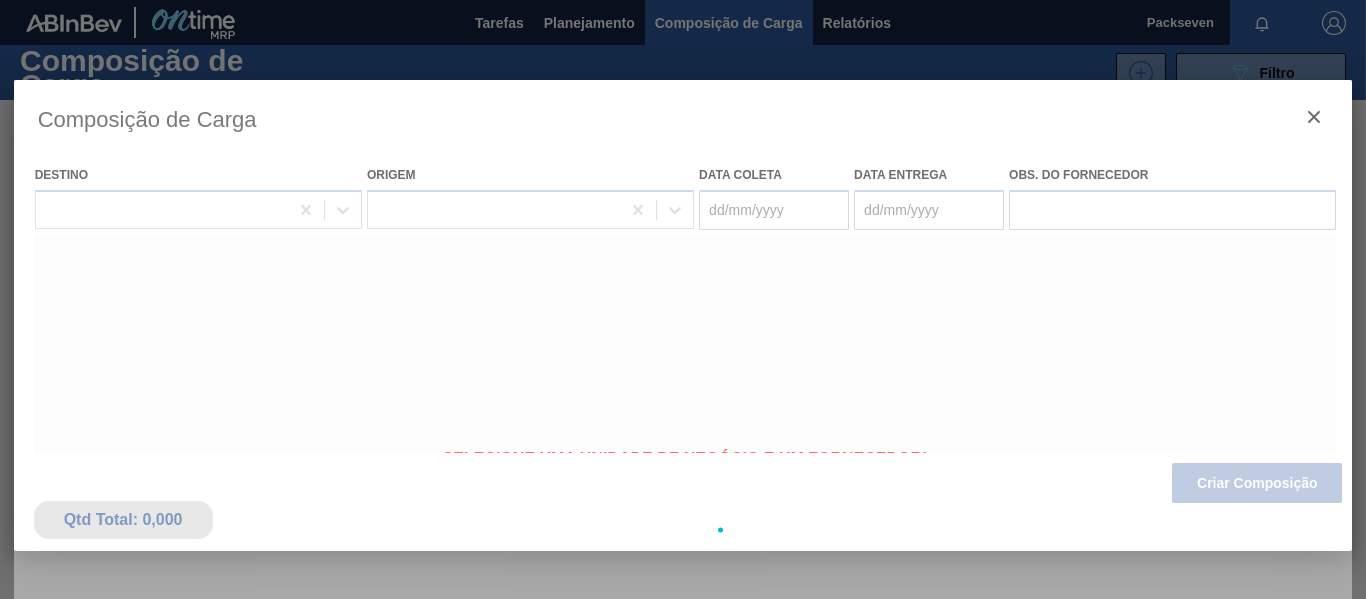 type on "22/07/2025" 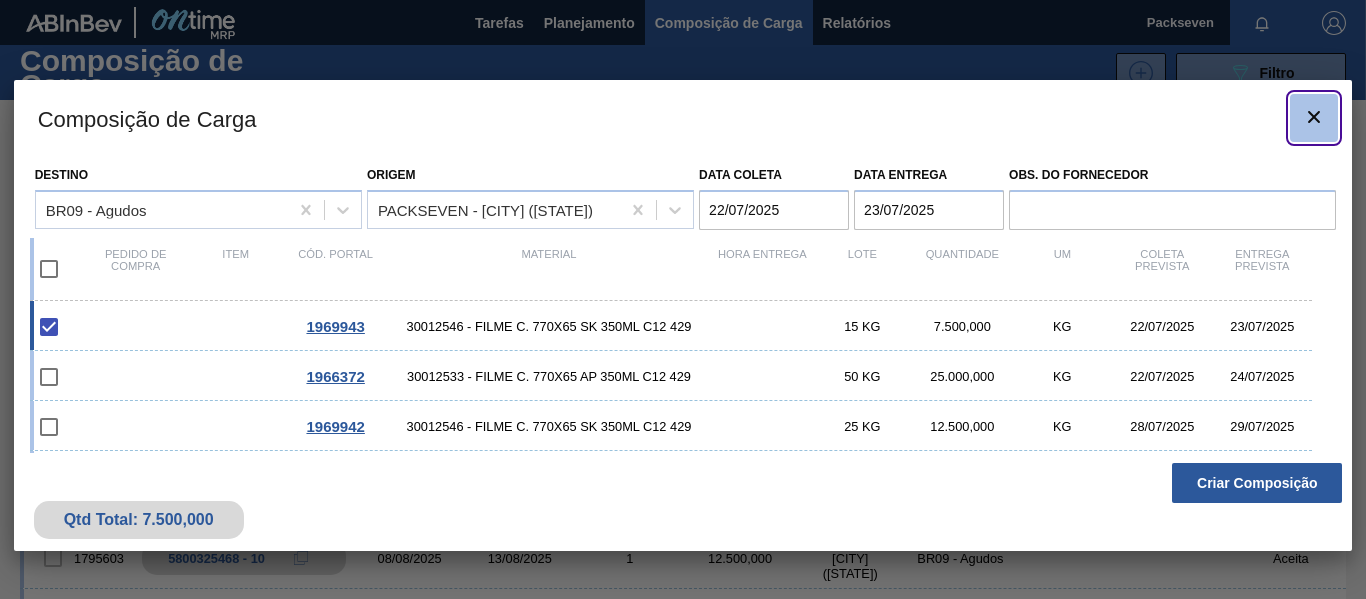click 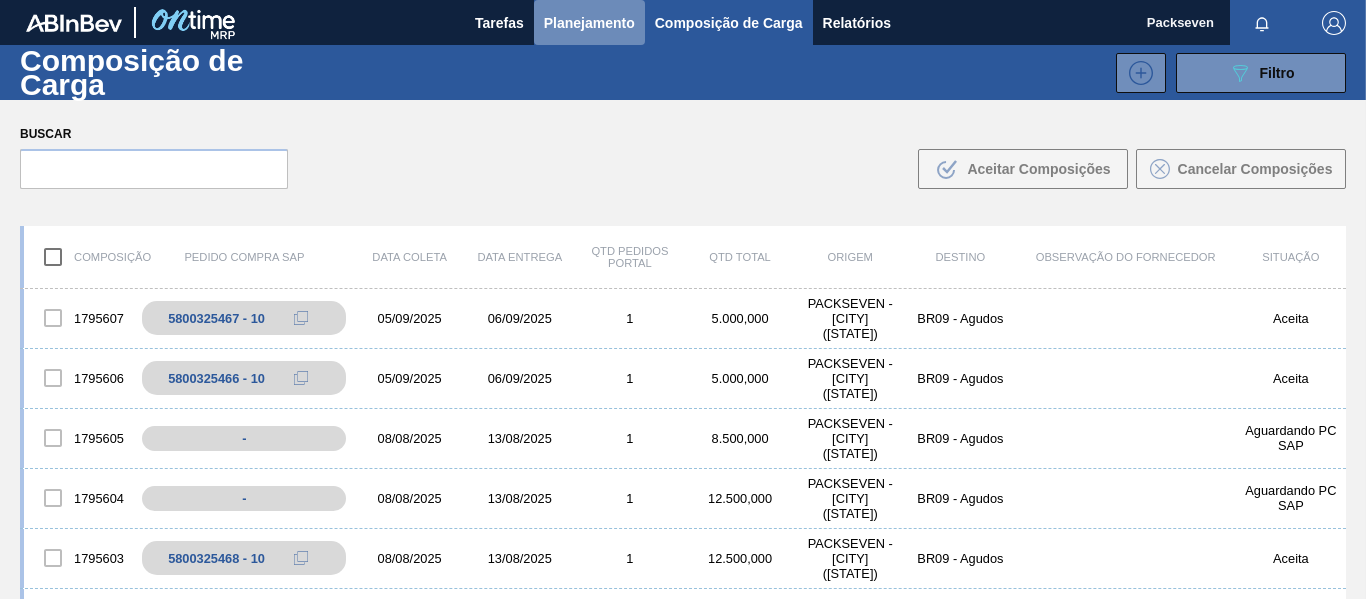 click on "Planejamento" at bounding box center (589, 22) 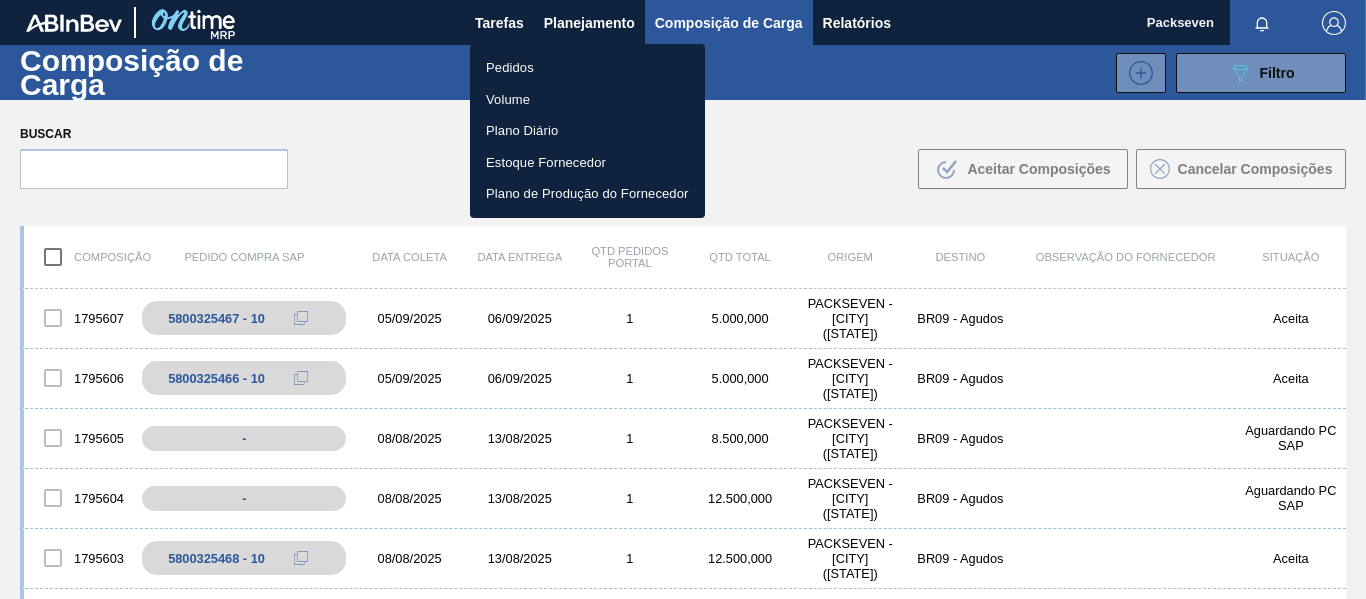 click on "Pedidos" at bounding box center [587, 68] 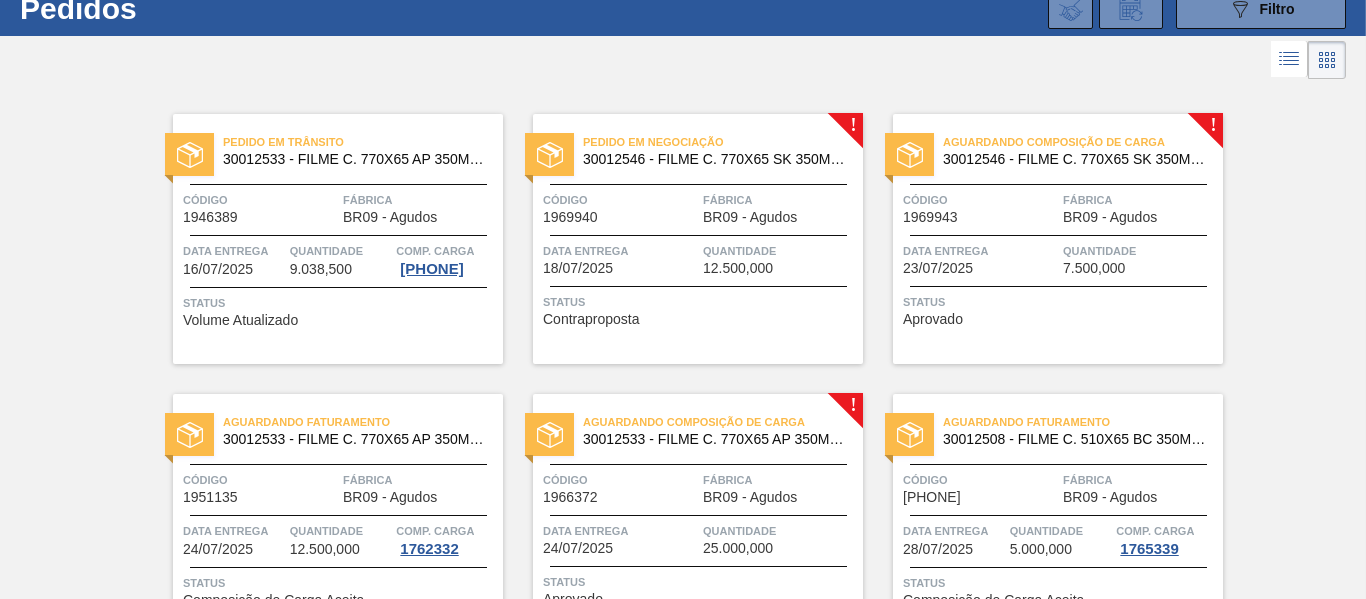 scroll, scrollTop: 63, scrollLeft: 0, axis: vertical 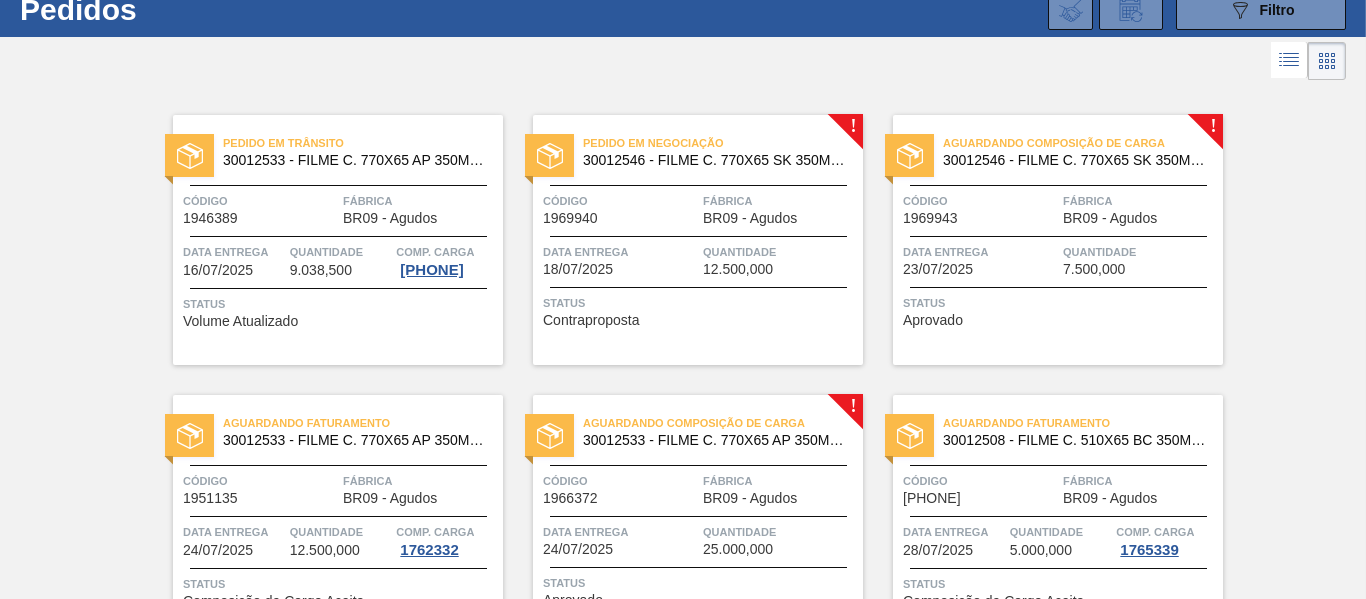 click on "Data entrega [DATE]" at bounding box center (980, 259) 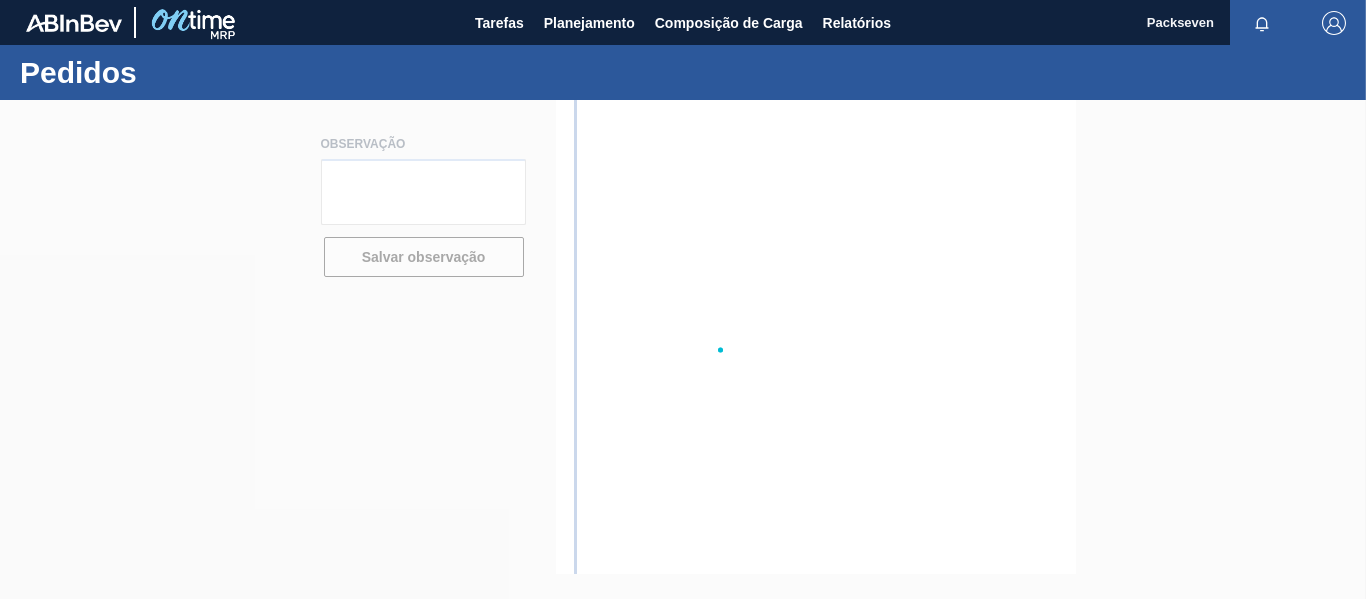 scroll, scrollTop: 0, scrollLeft: 0, axis: both 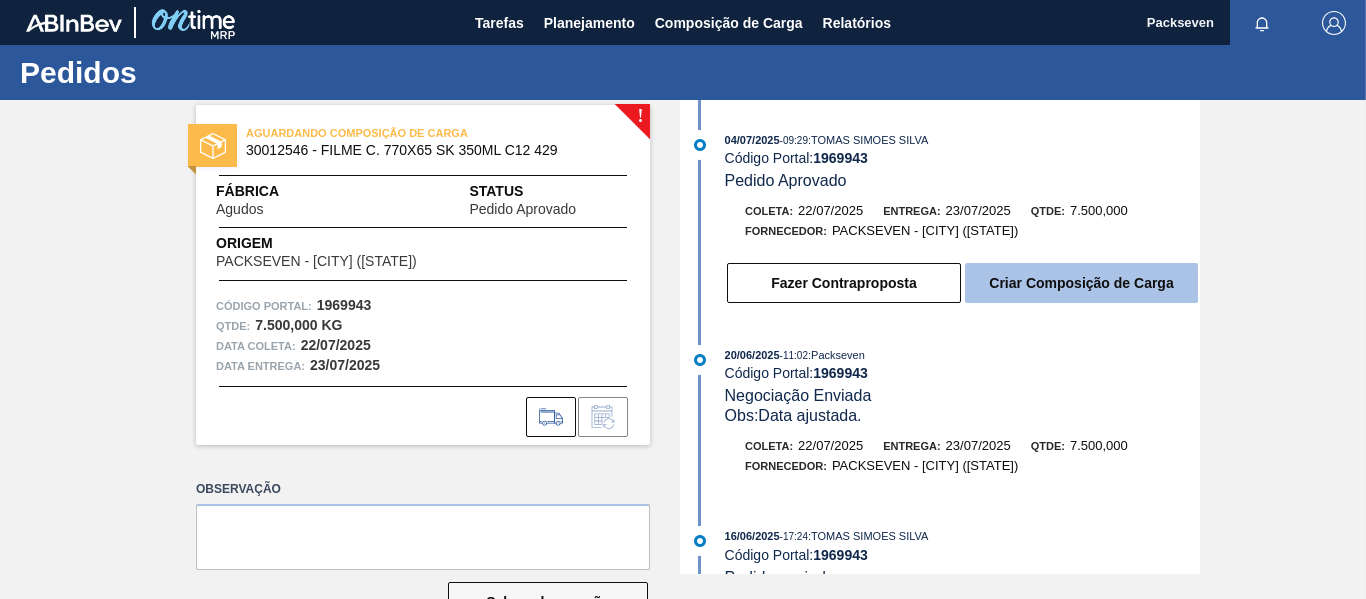 click on "Criar Composição de Carga" at bounding box center (1081, 283) 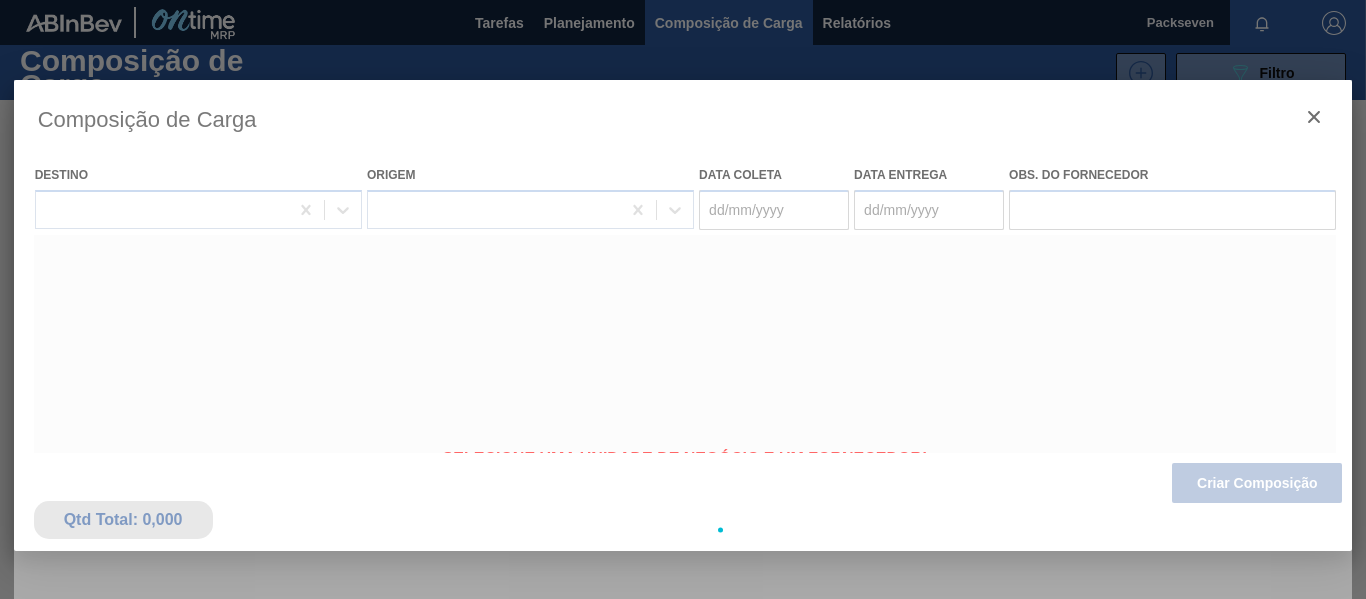 type on "22/07/2025" 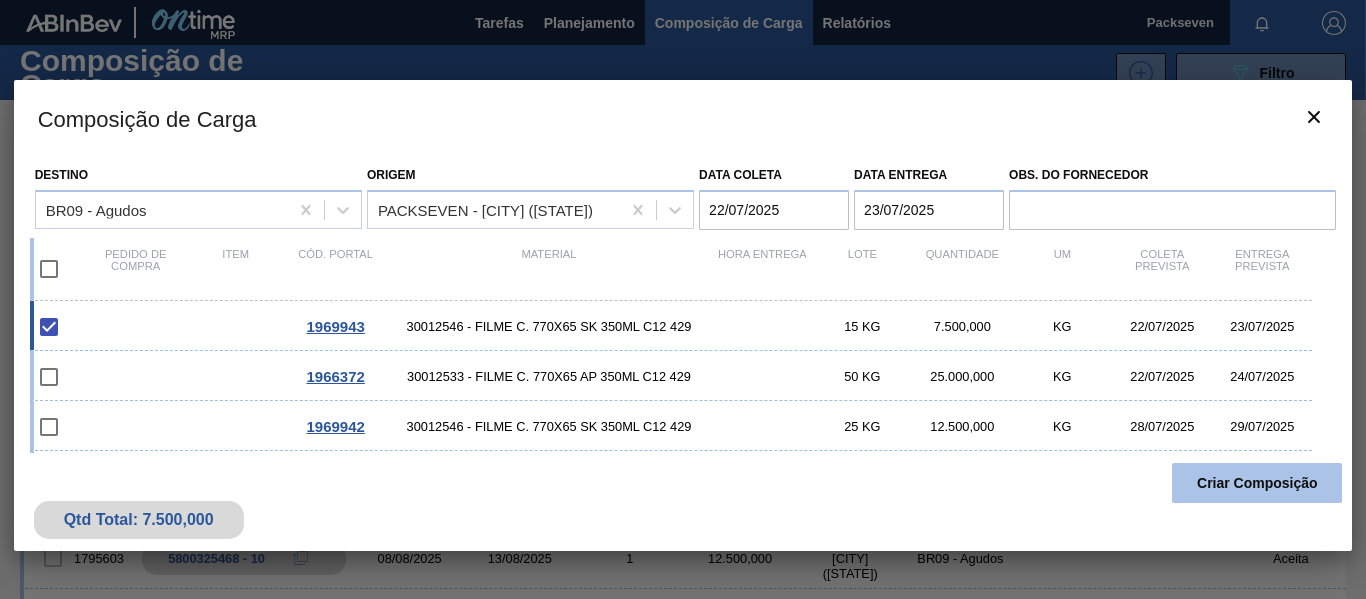 click on "Criar Composição" at bounding box center (1257, 483) 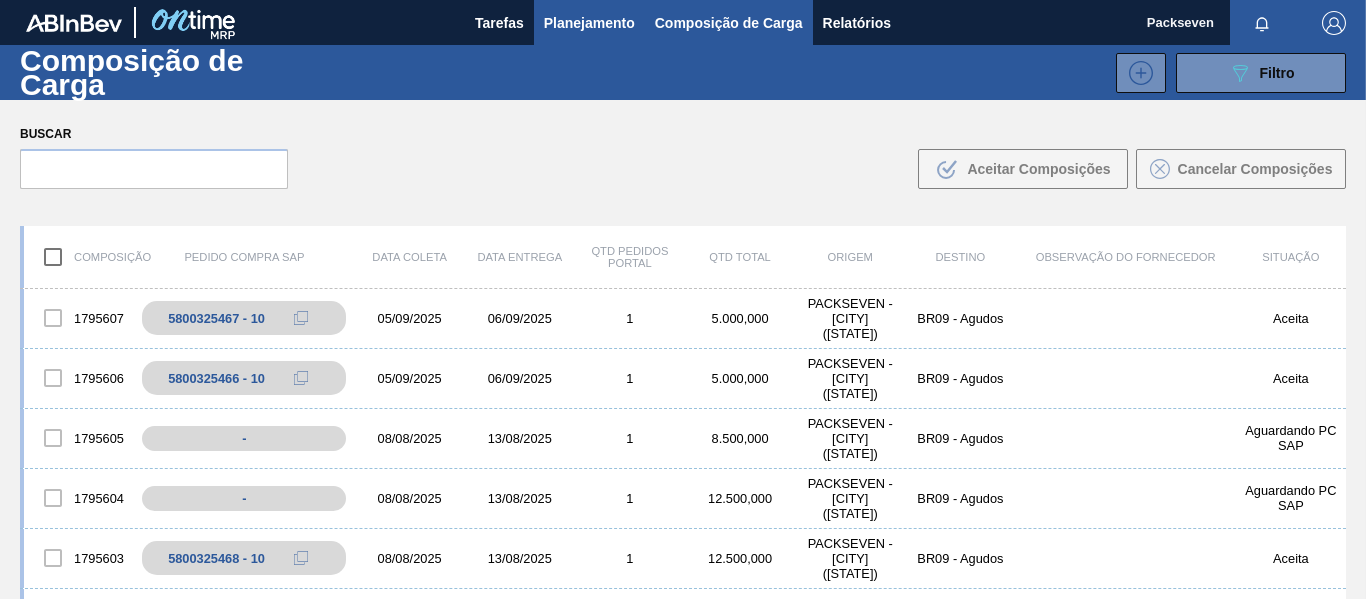 click on "Planejamento" at bounding box center (589, 23) 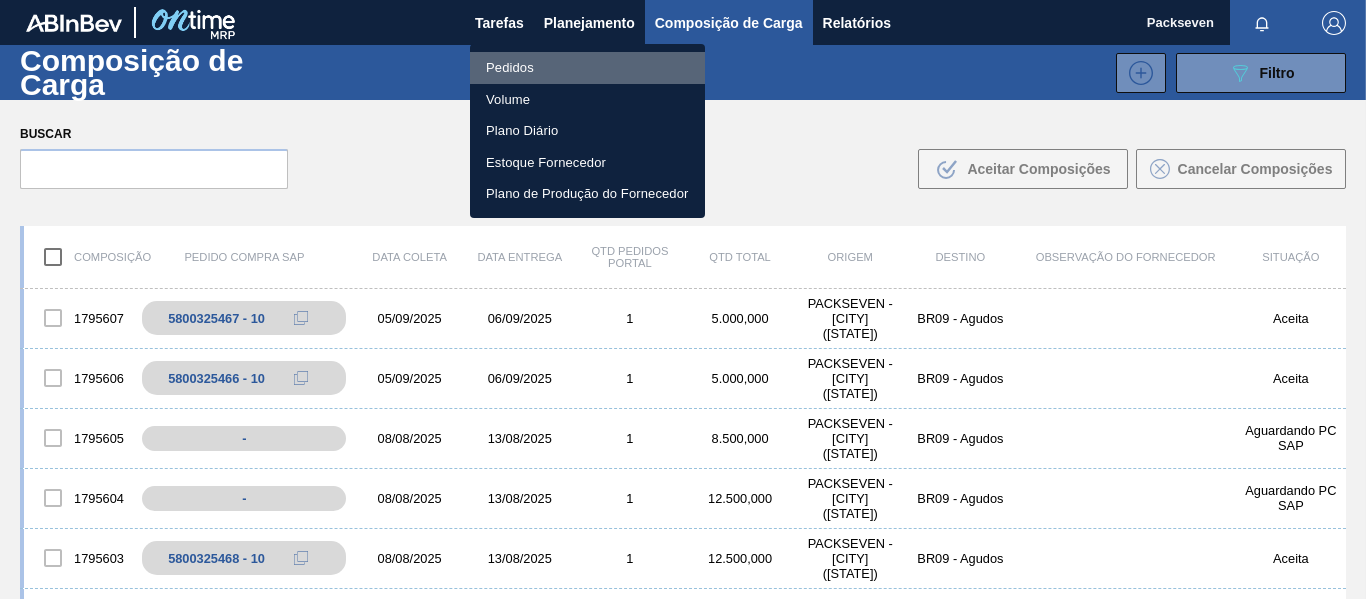 click on "Pedidos" at bounding box center [587, 68] 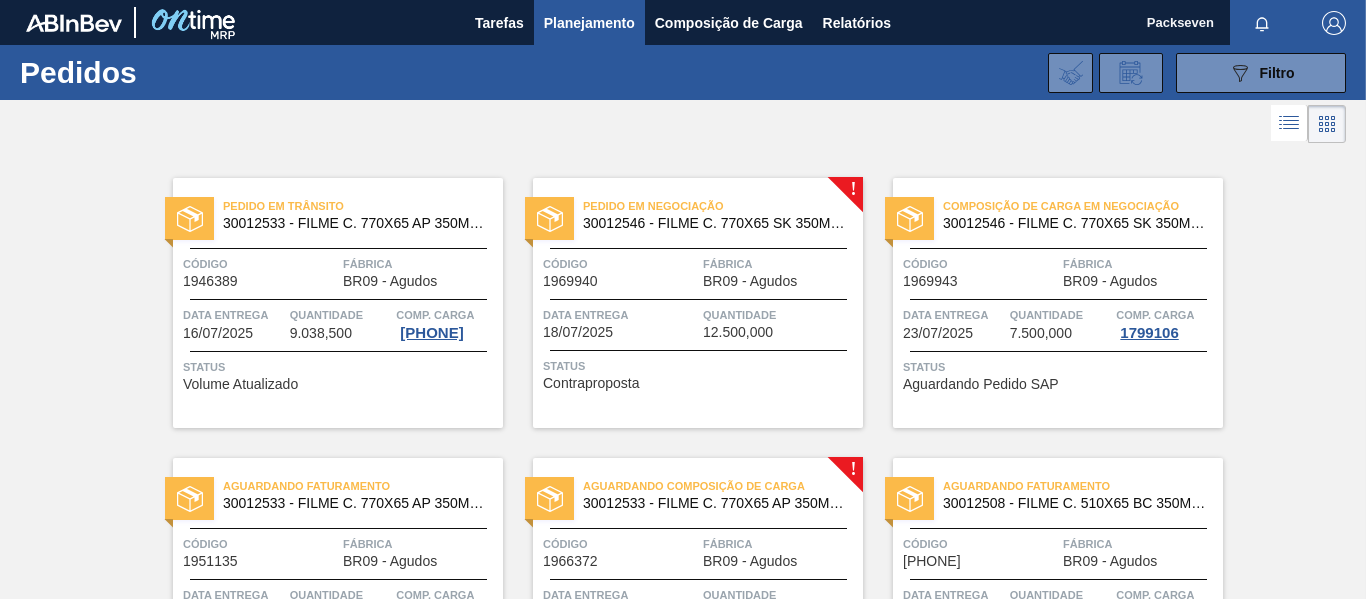 click on "Código 1969943" at bounding box center (980, 271) 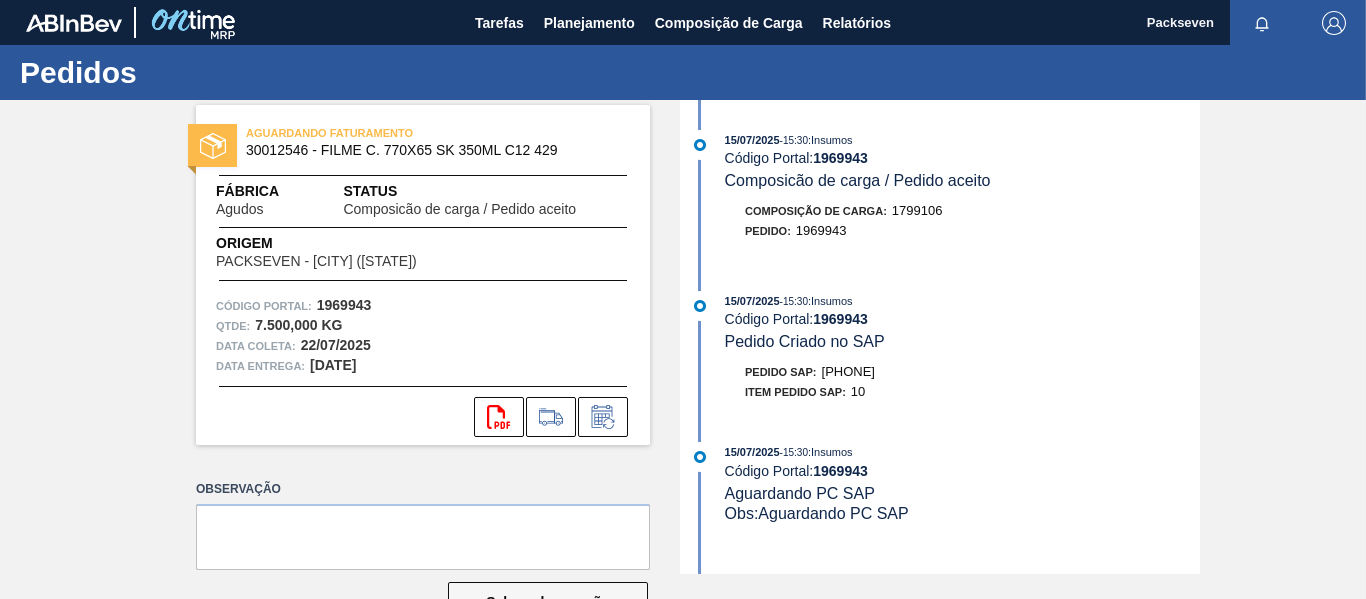 click on "[PHONE]" at bounding box center [848, 371] 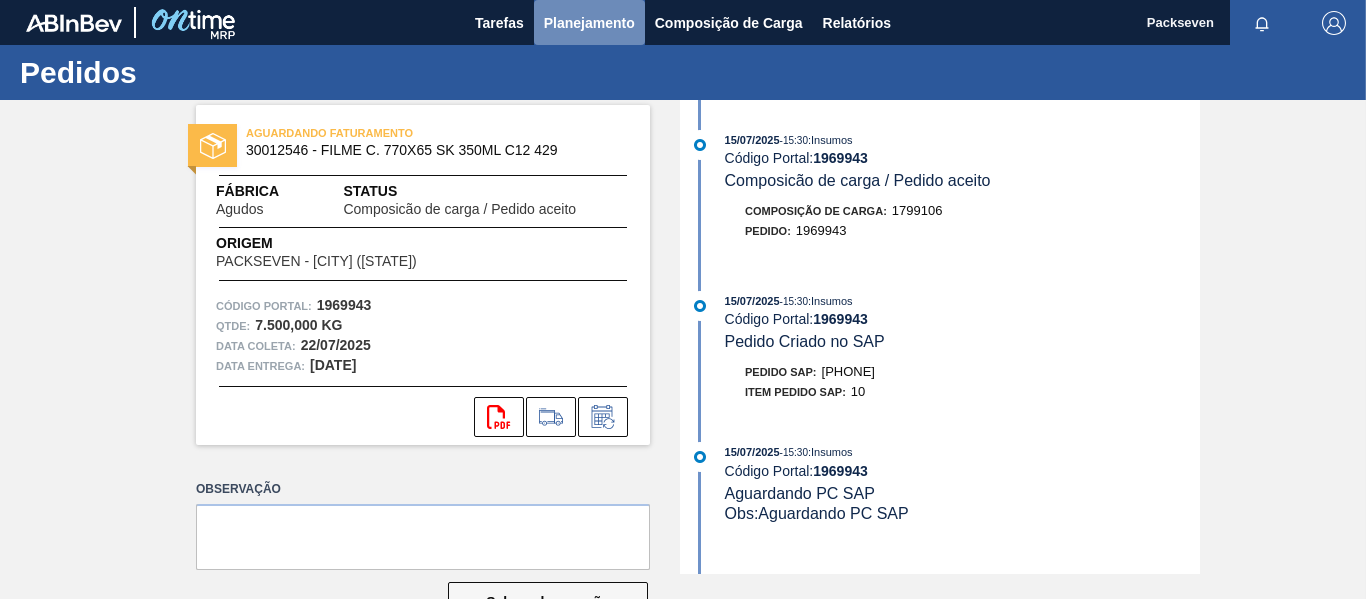 click on "Planejamento" at bounding box center [589, 23] 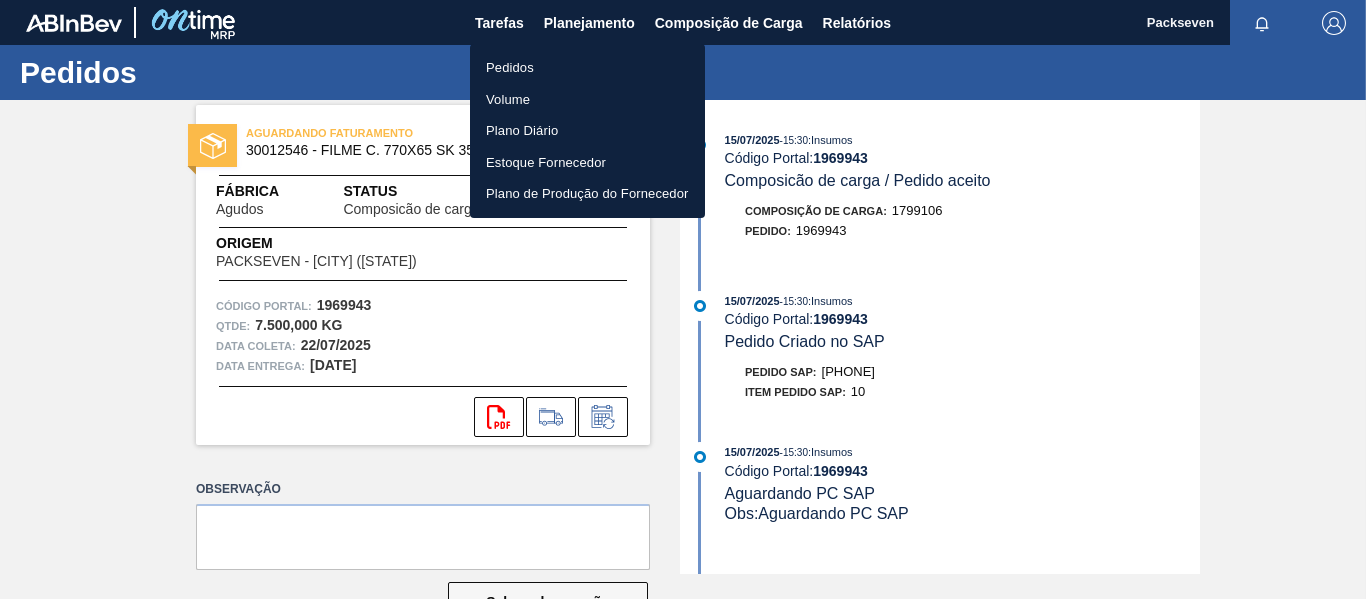 click on "Pedidos" at bounding box center [587, 68] 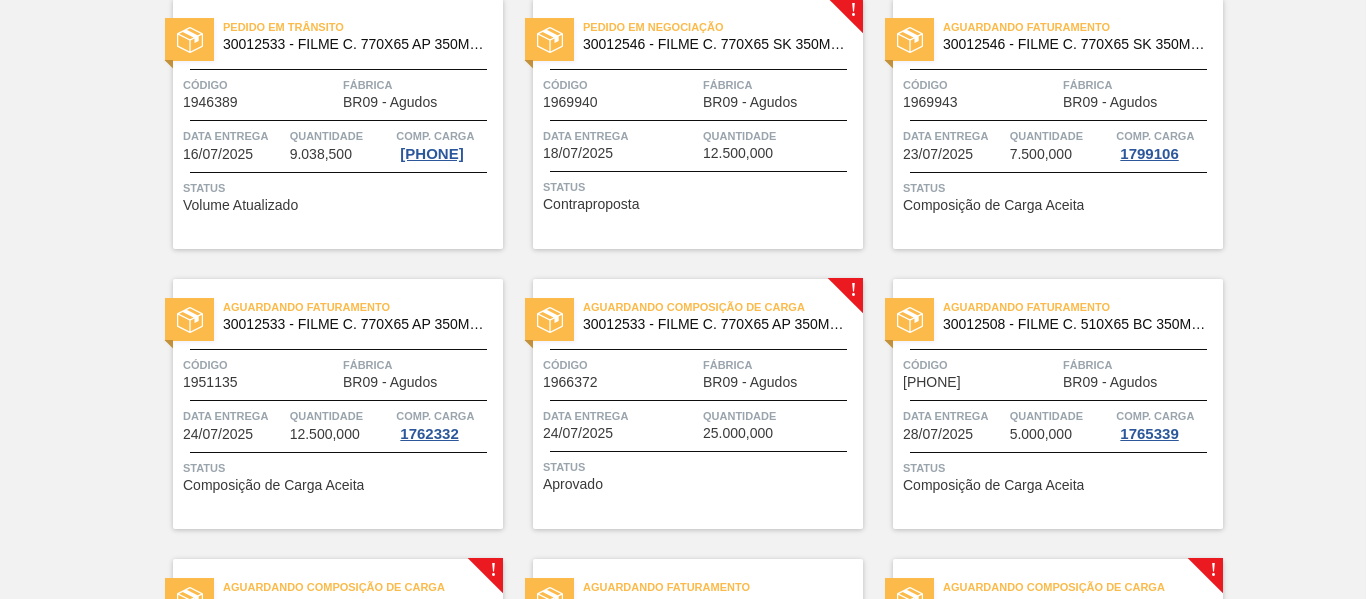 scroll, scrollTop: 300, scrollLeft: 0, axis: vertical 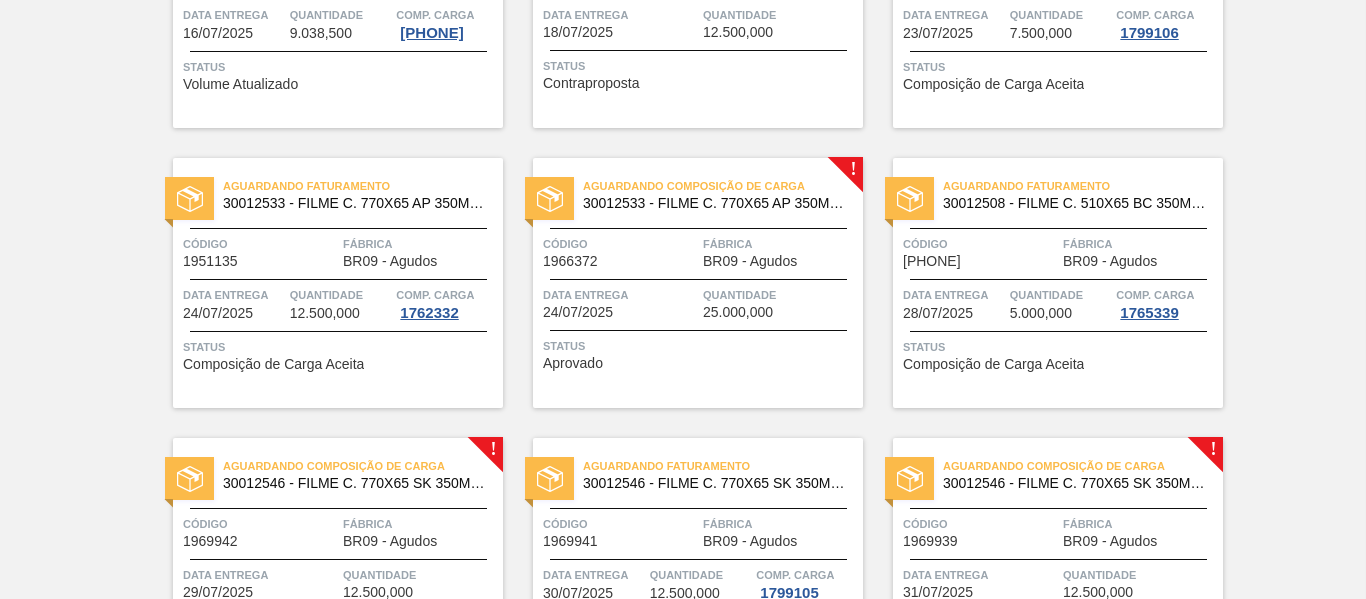 click on "Código 1966372" at bounding box center (620, 251) 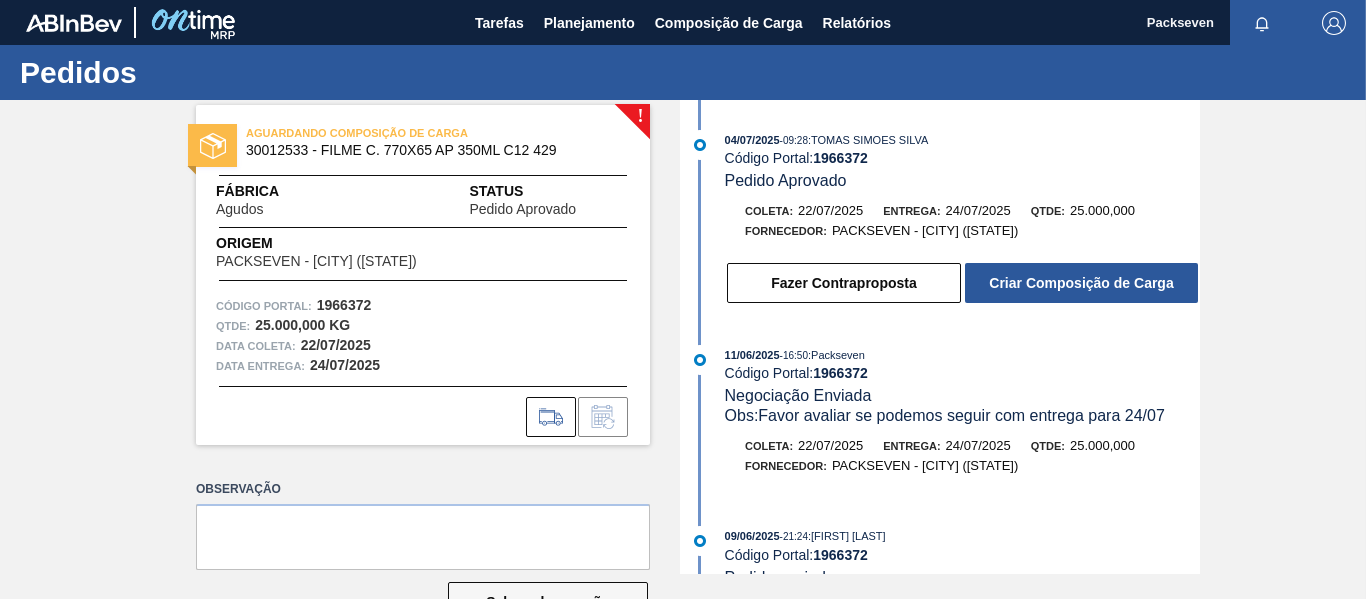 click on "1966372" at bounding box center (840, 158) 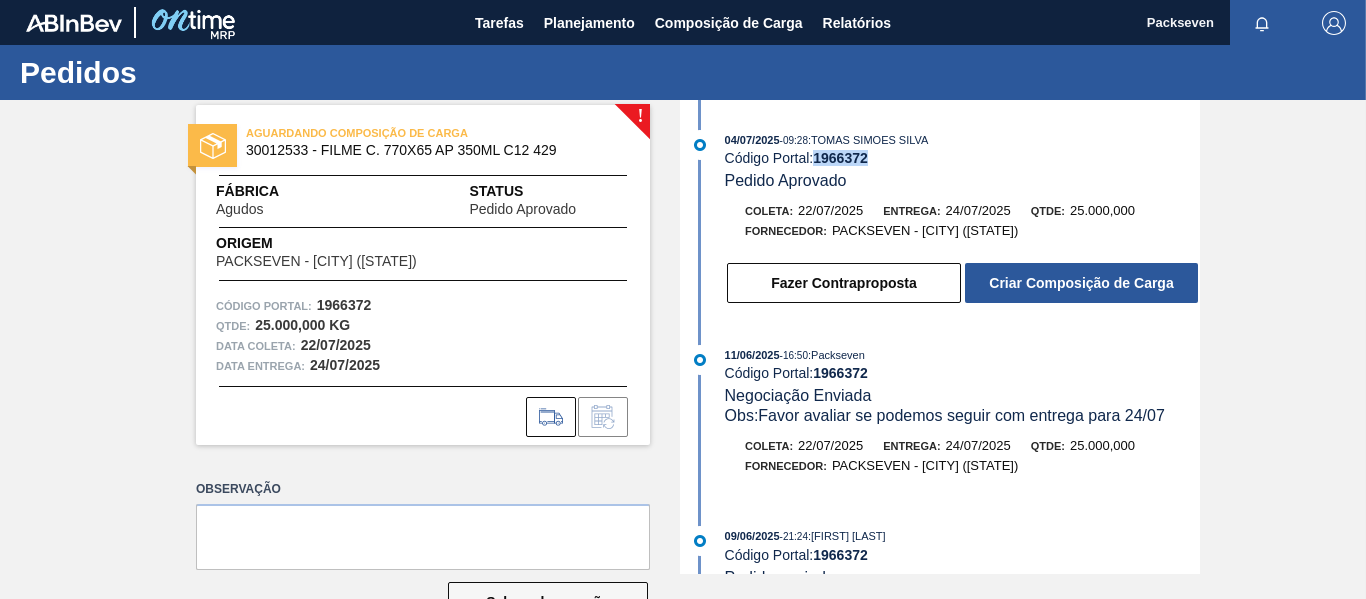 click on "1966372" at bounding box center [840, 158] 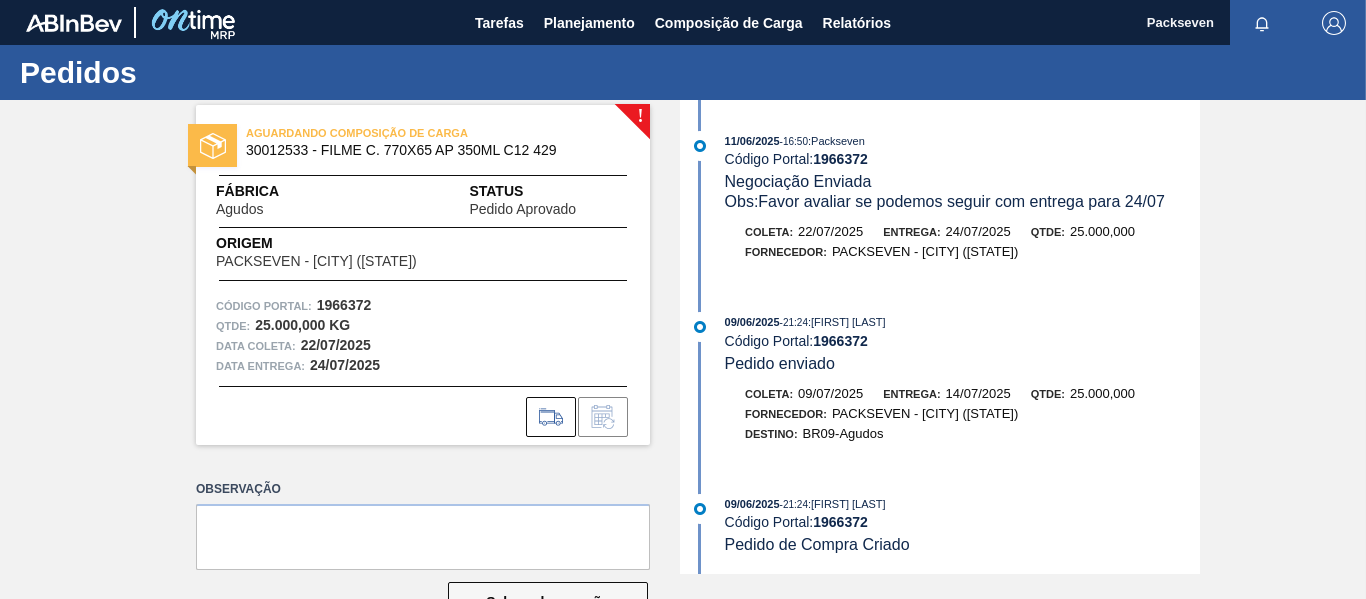 scroll, scrollTop: 215, scrollLeft: 0, axis: vertical 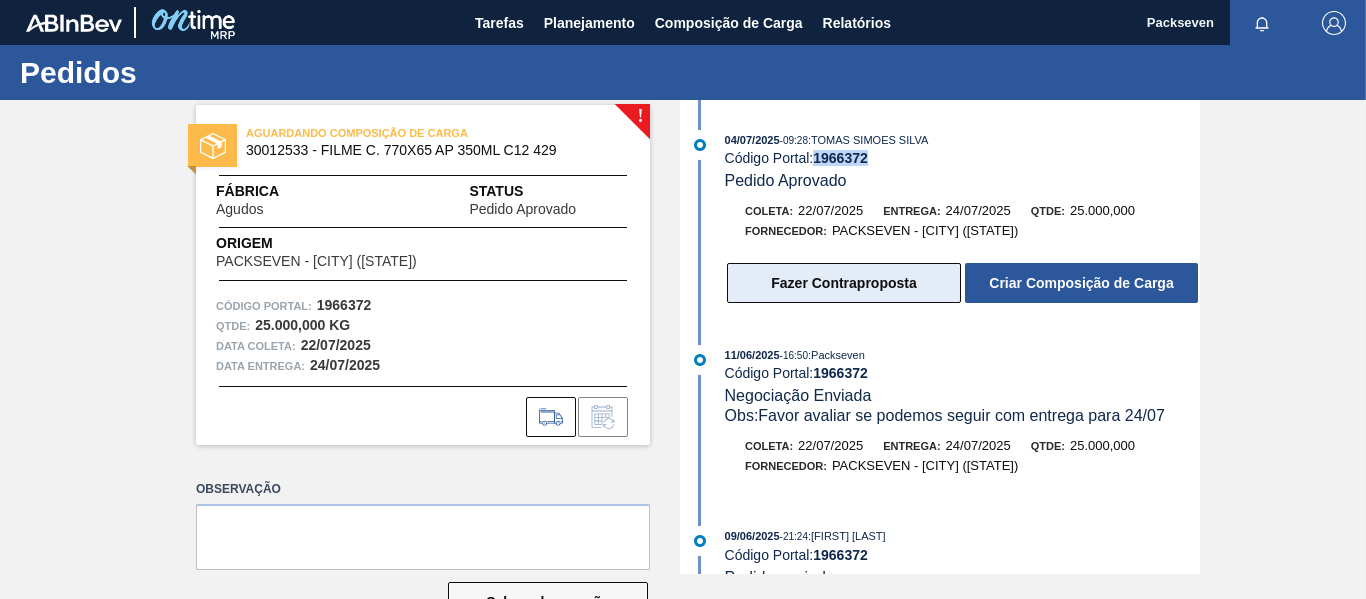 click on "Fazer Contraproposta" at bounding box center (844, 283) 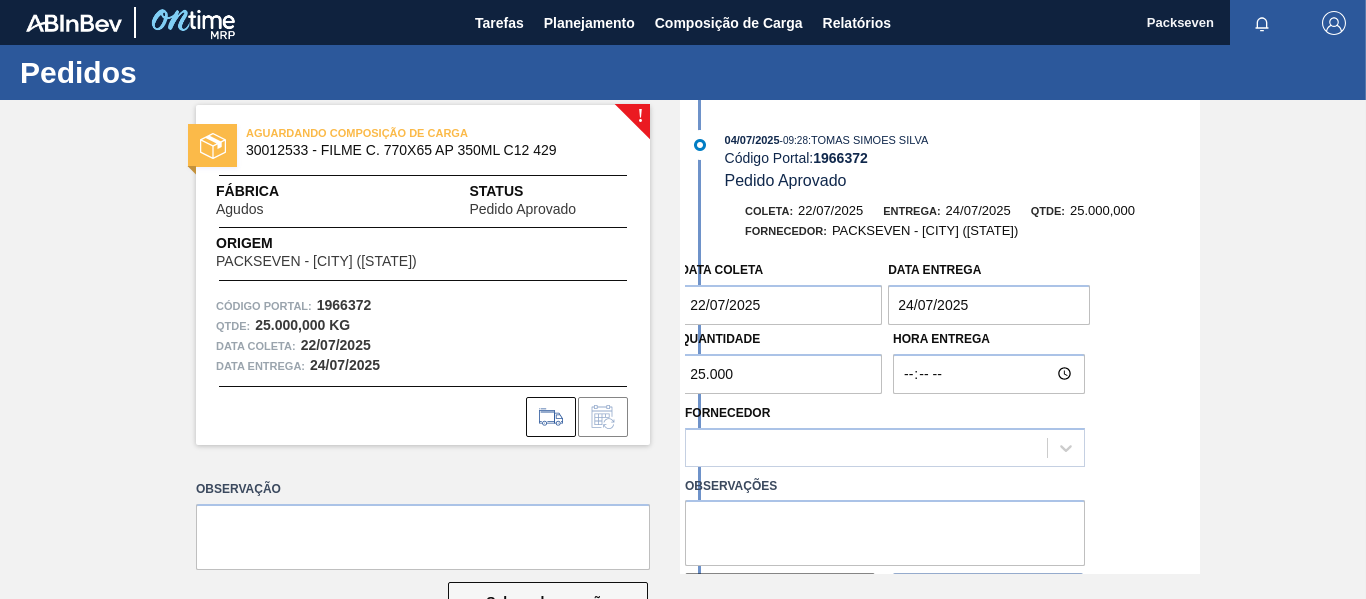 click on "24/07/2025" at bounding box center (989, 305) 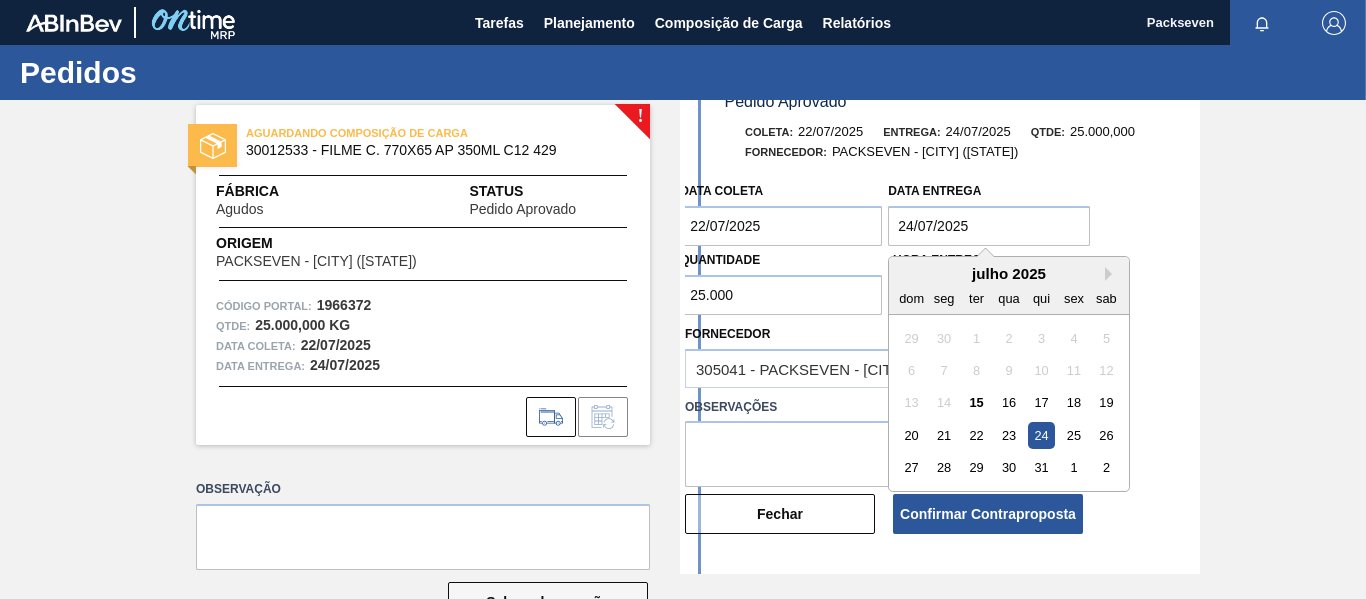 scroll, scrollTop: 200, scrollLeft: 0, axis: vertical 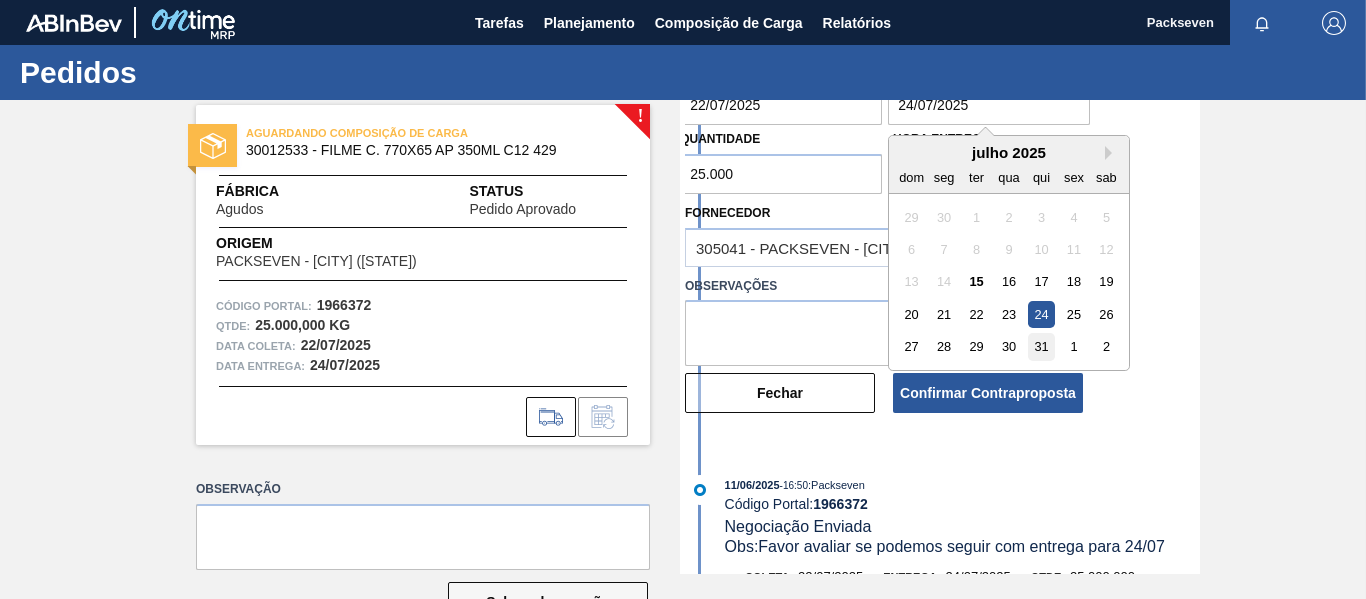 click on "31" at bounding box center [1041, 346] 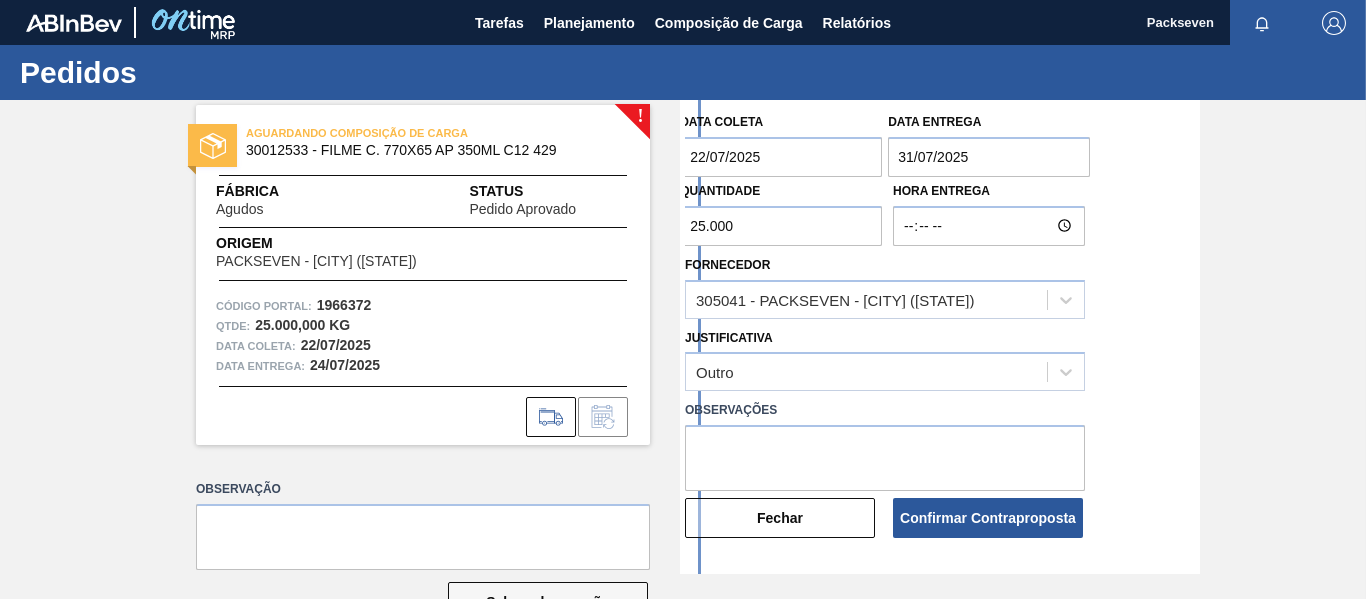 scroll, scrollTop: 100, scrollLeft: 0, axis: vertical 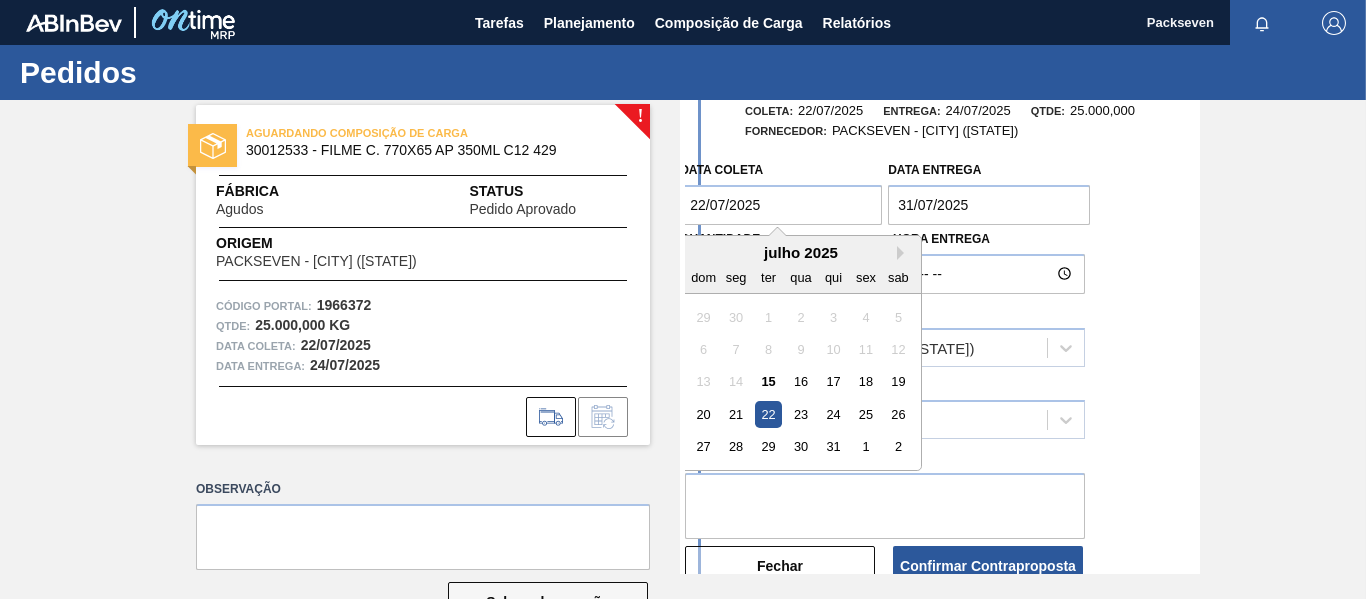 click on "22/07/2025" at bounding box center [781, 205] 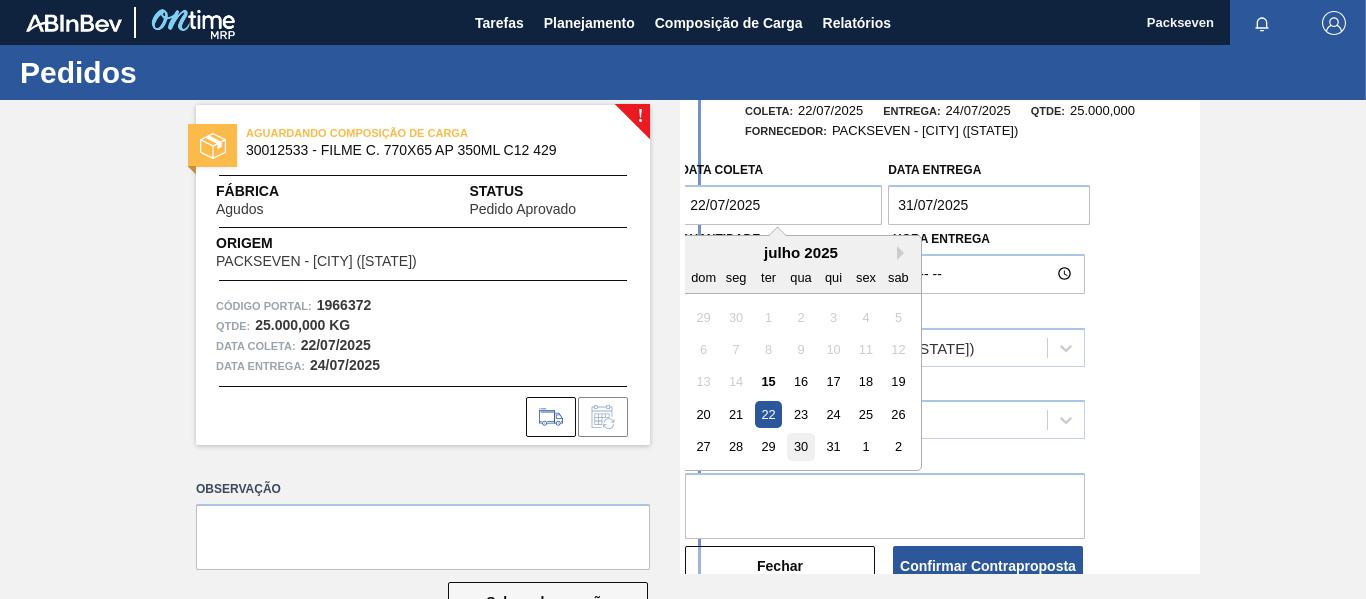 click on "30" at bounding box center (801, 446) 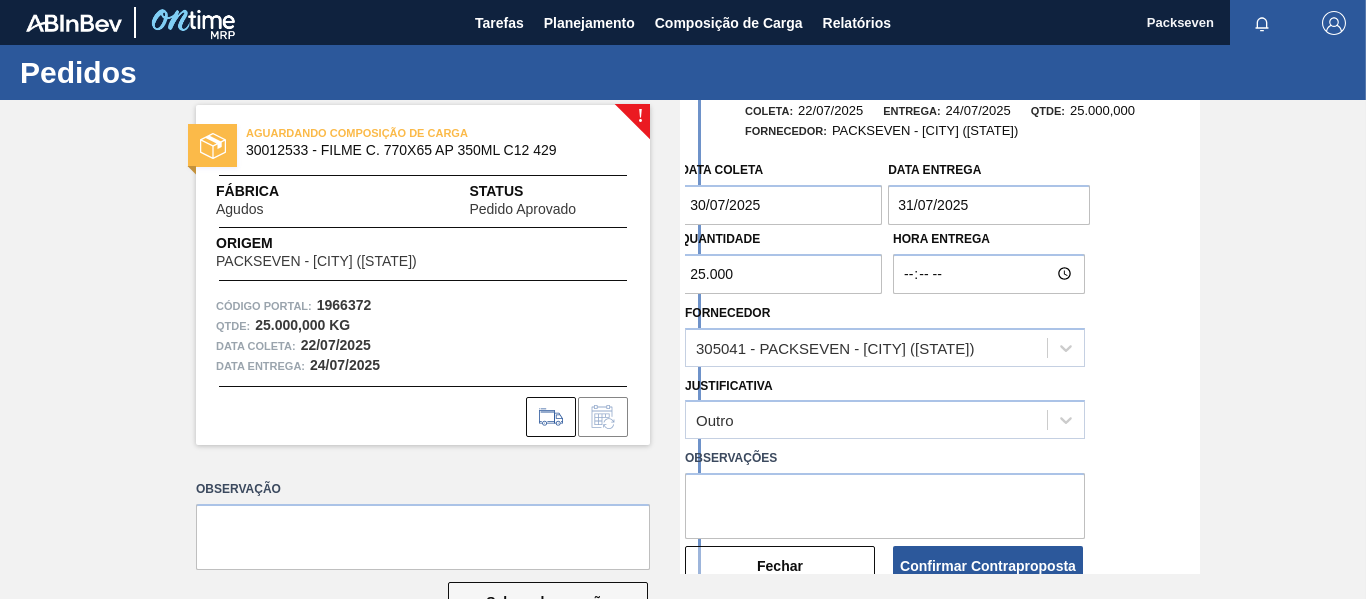scroll, scrollTop: 200, scrollLeft: 0, axis: vertical 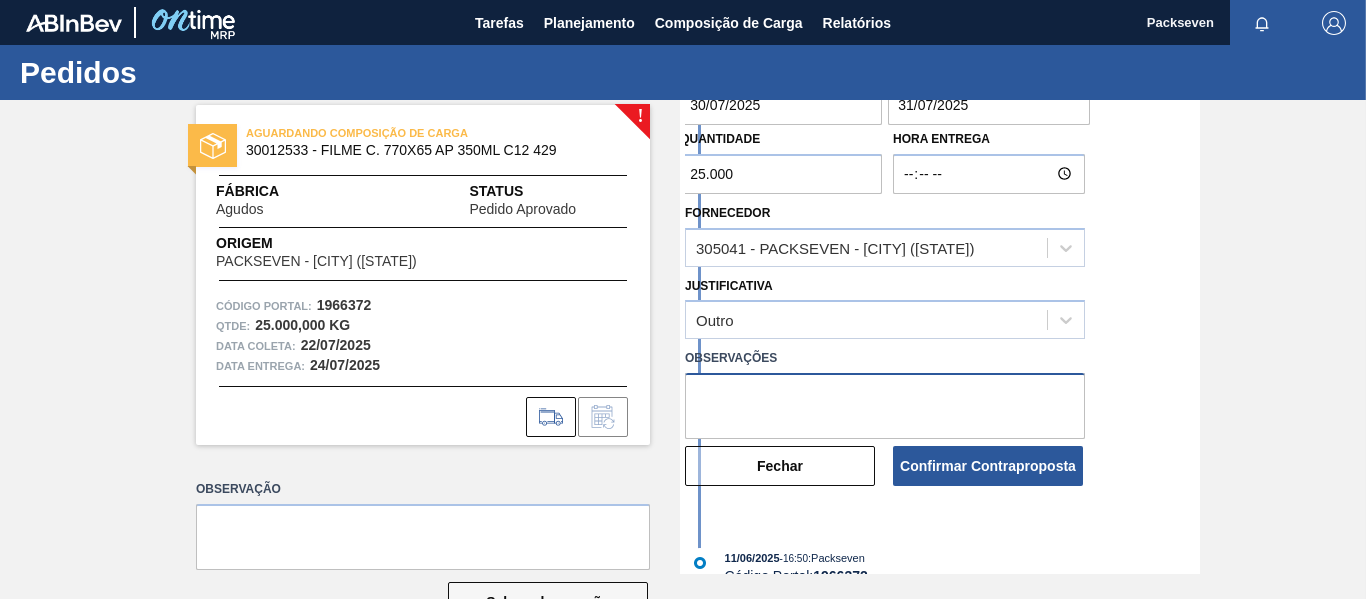 click at bounding box center (885, 406) 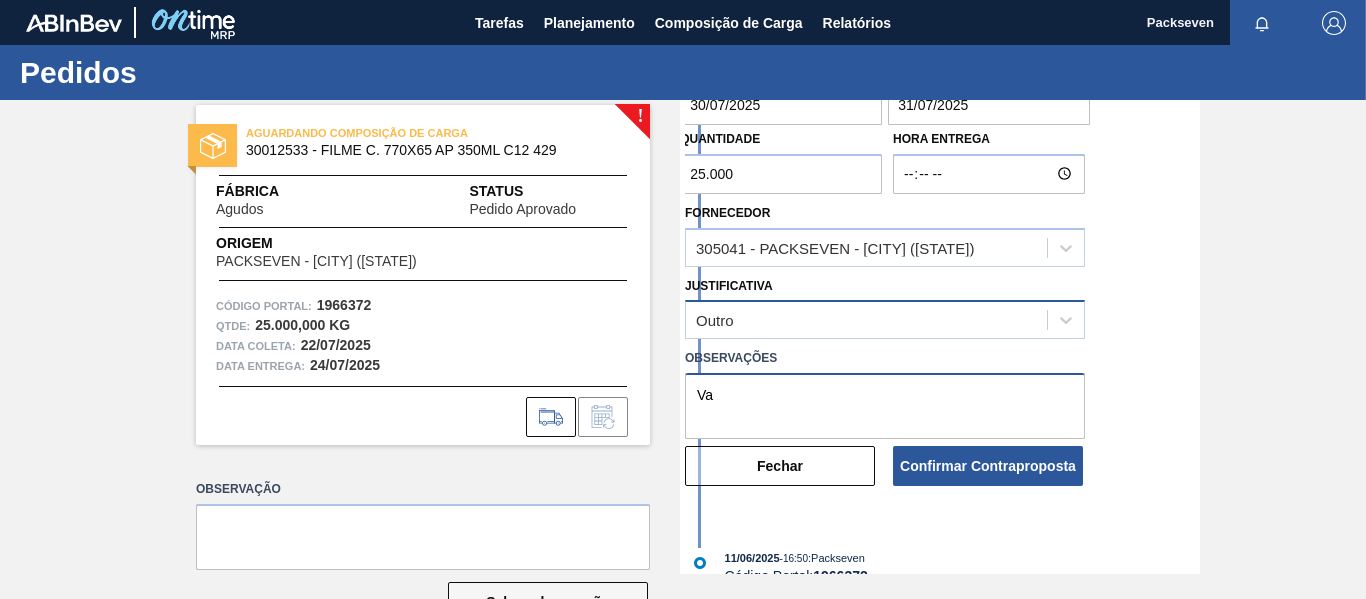 type on "V" 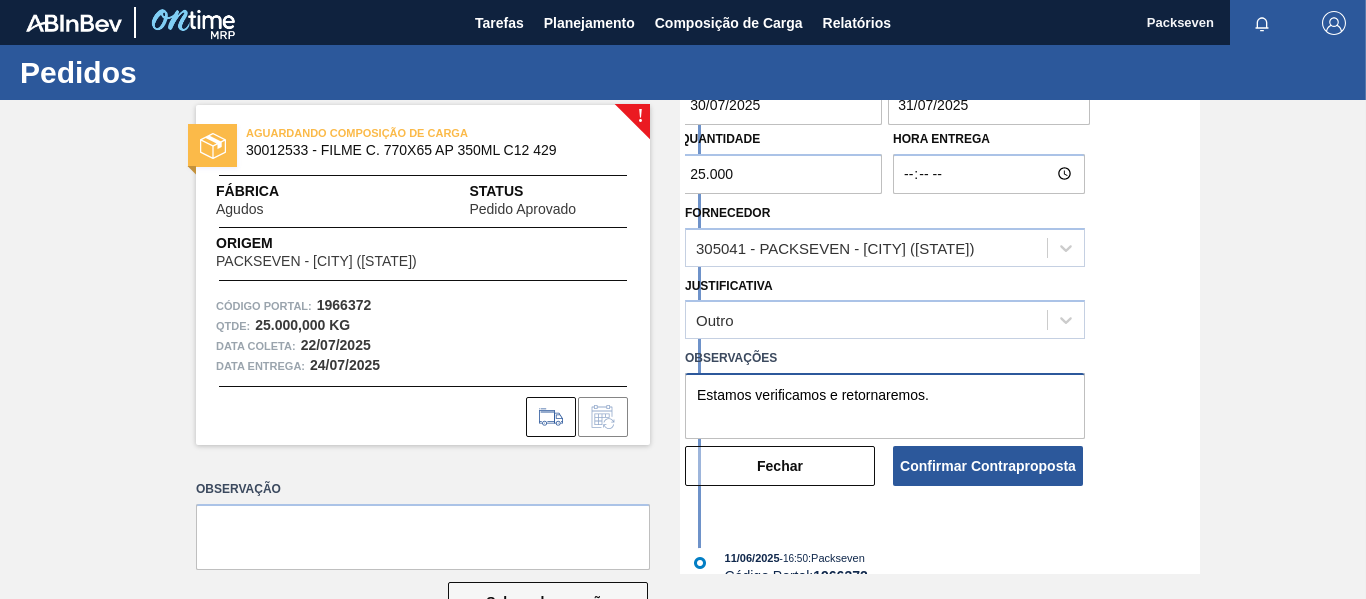 click on "Estamos verificamos e retornaremos." at bounding box center (885, 406) 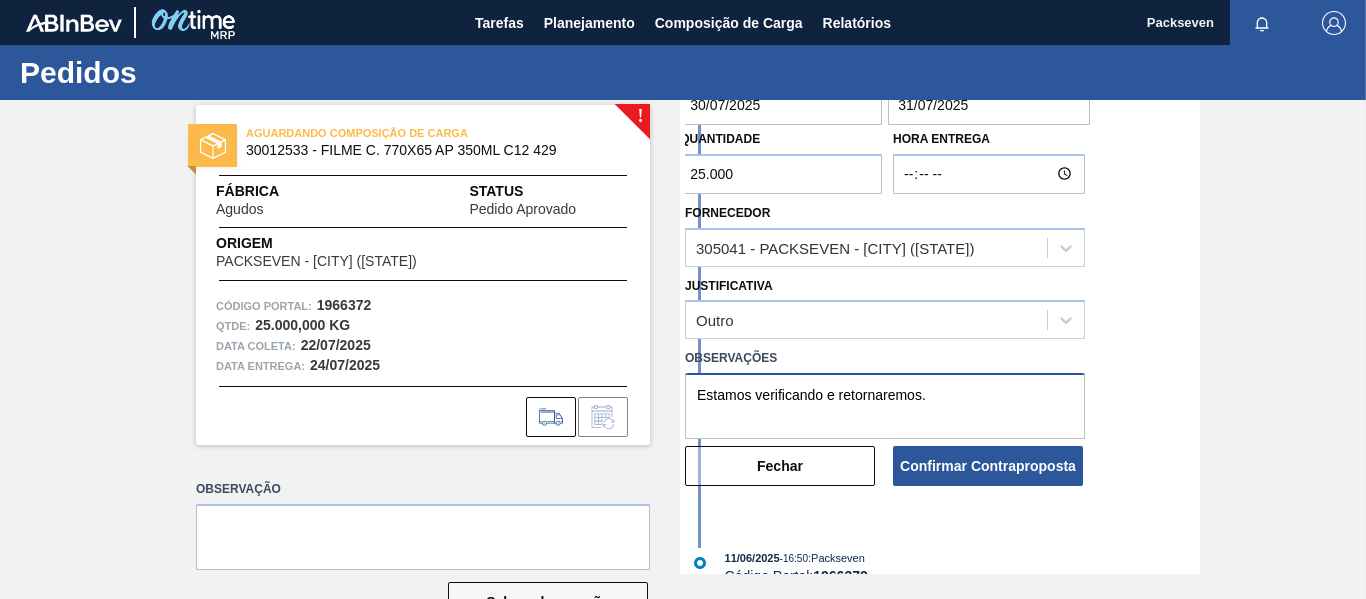 click on "Estamos verificando e retornaremos." at bounding box center (885, 406) 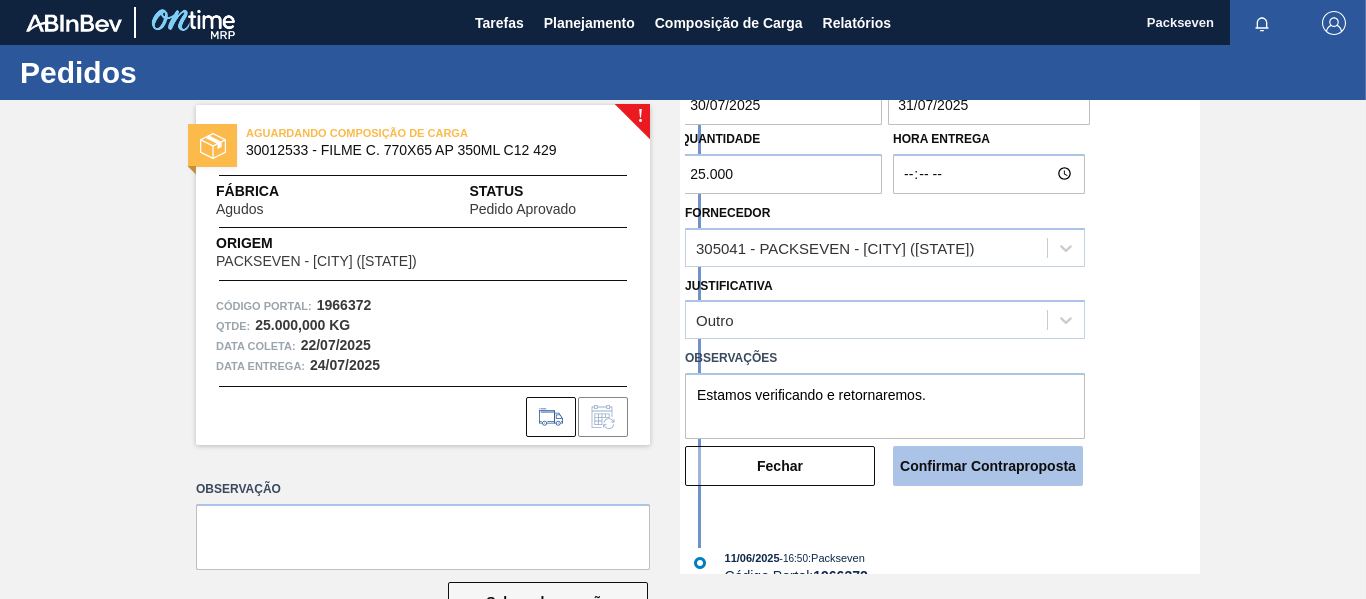 click on "Confirmar Contraproposta" at bounding box center [988, 466] 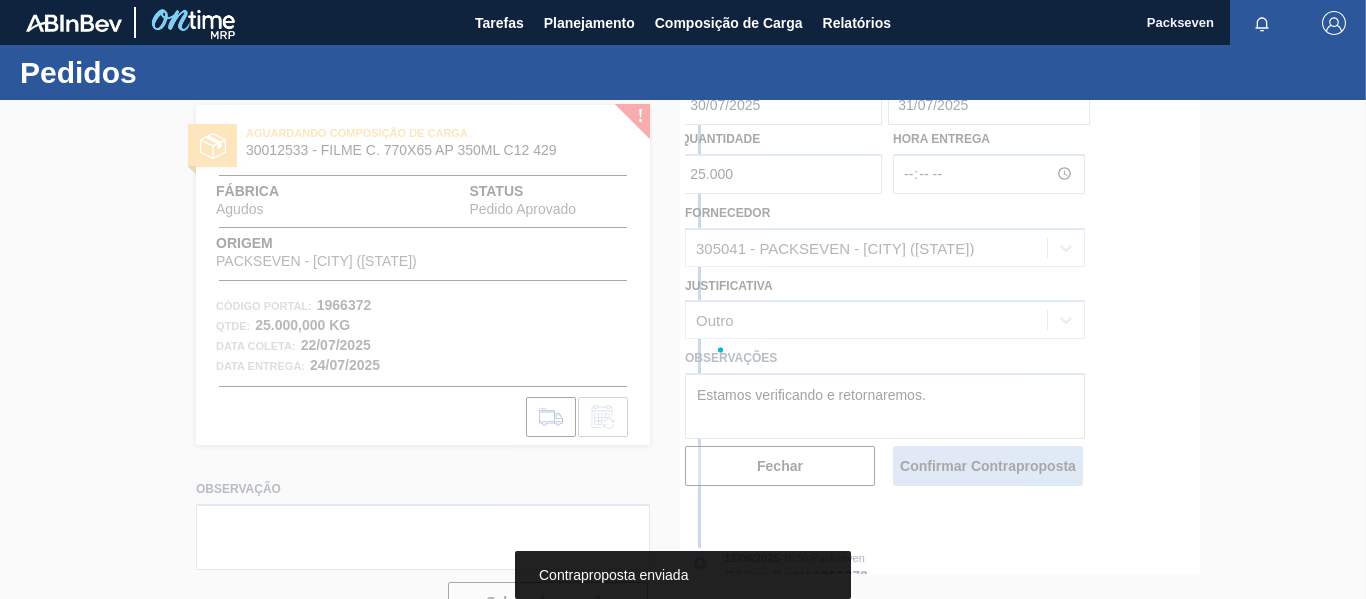 scroll, scrollTop: 381, scrollLeft: 0, axis: vertical 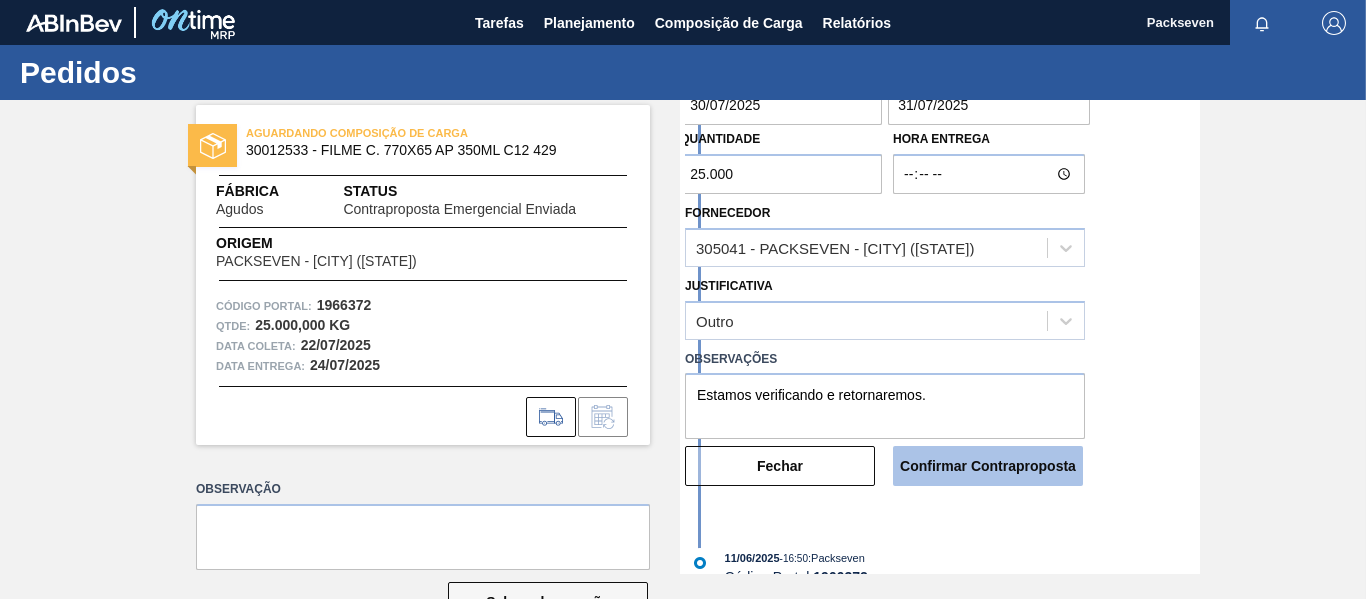 click on "Confirmar Contraproposta" at bounding box center (988, 466) 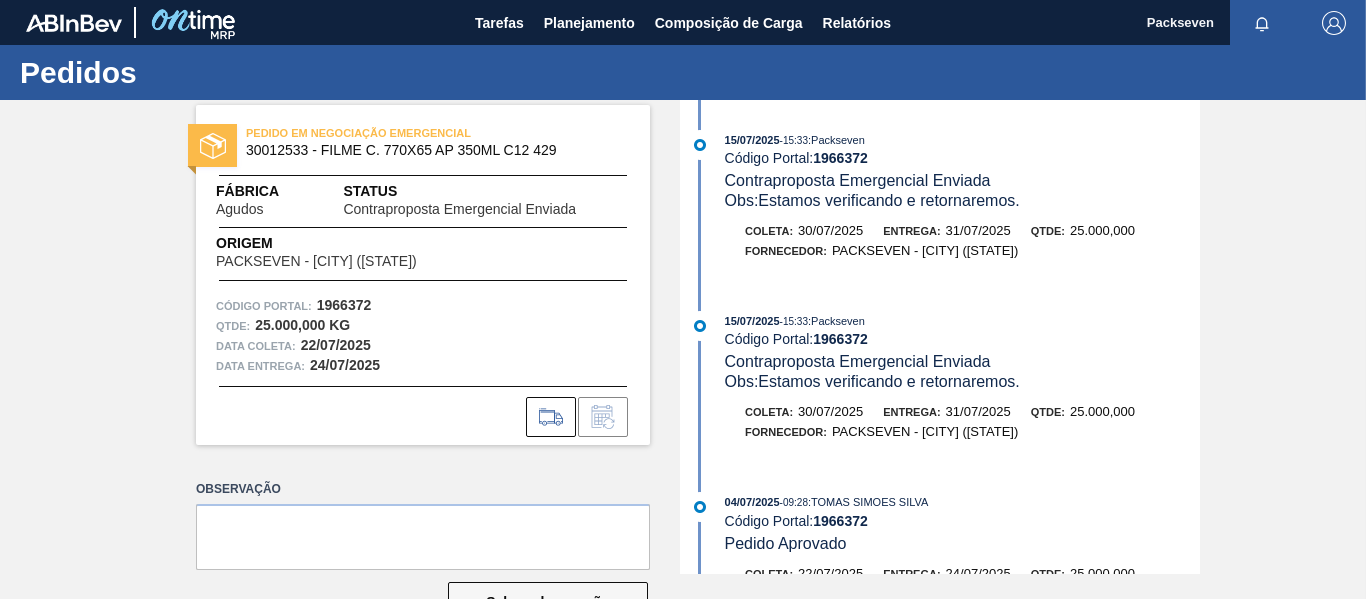 scroll, scrollTop: 500, scrollLeft: 0, axis: vertical 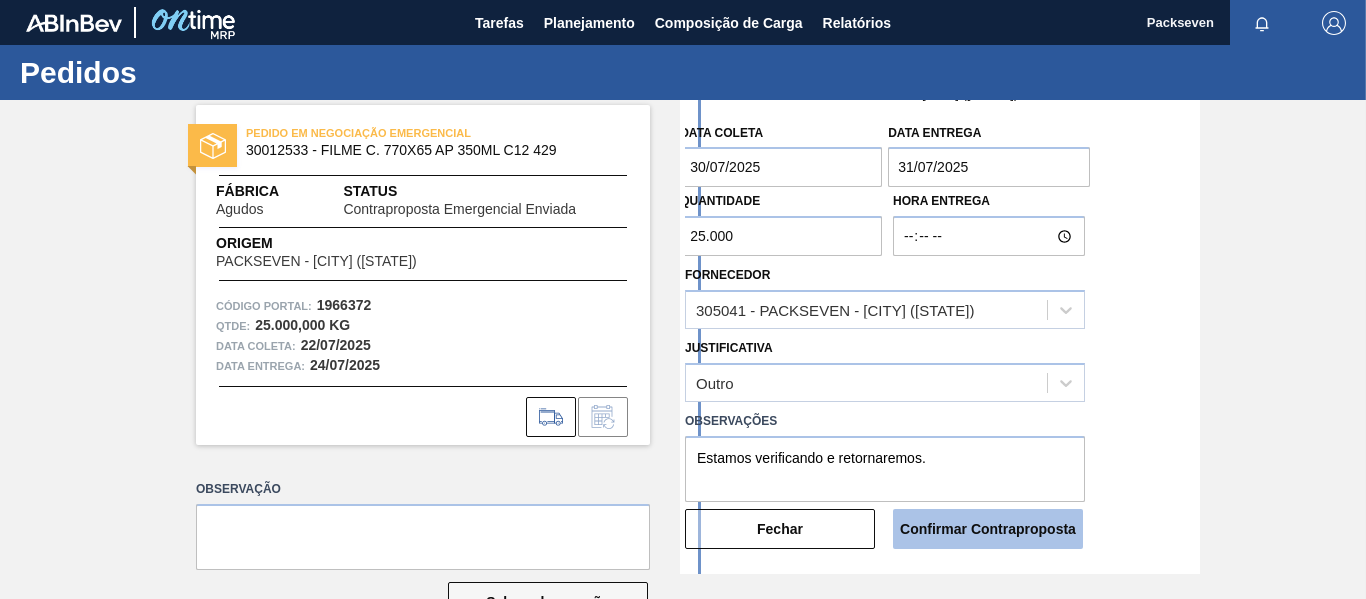 click on "Confirmar Contraproposta" at bounding box center (988, 529) 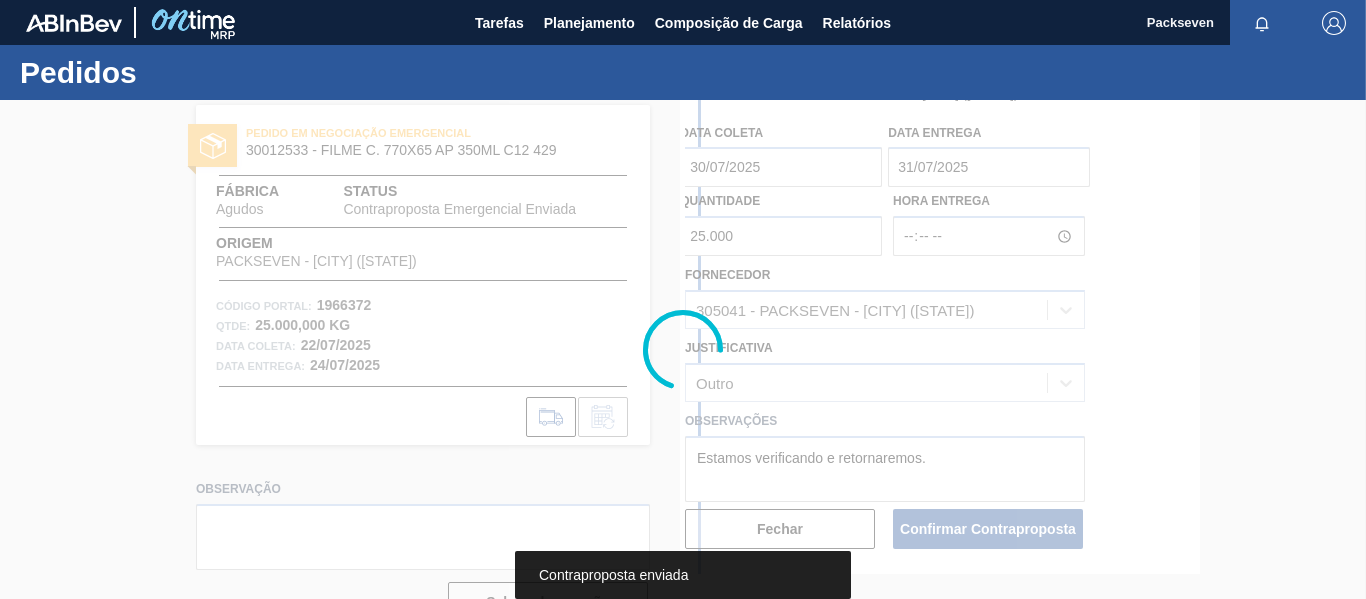 scroll, scrollTop: 681, scrollLeft: 0, axis: vertical 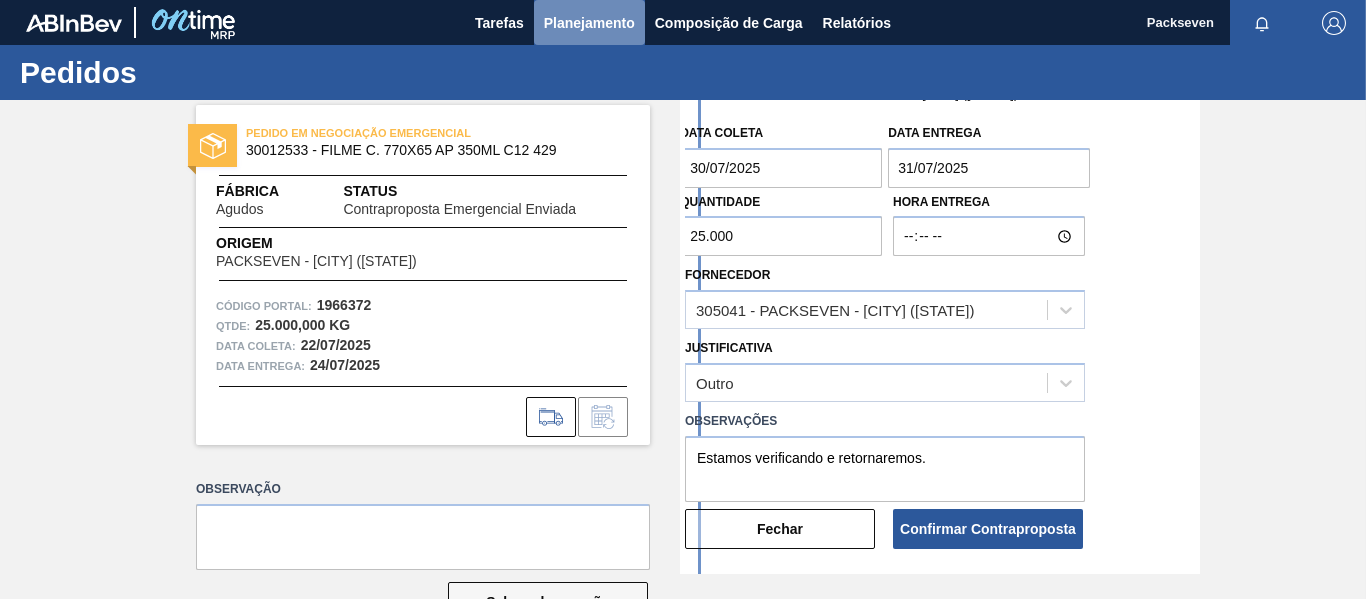 click on "Planejamento" at bounding box center (589, 23) 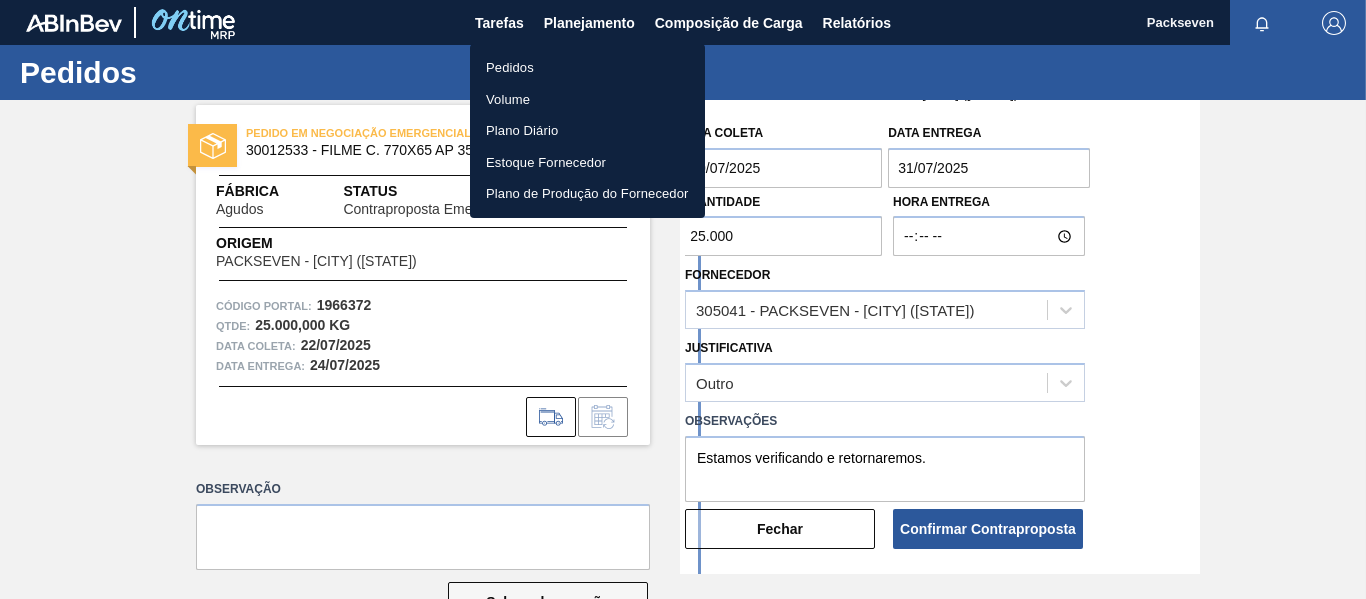 click on "Pedidos" at bounding box center [587, 68] 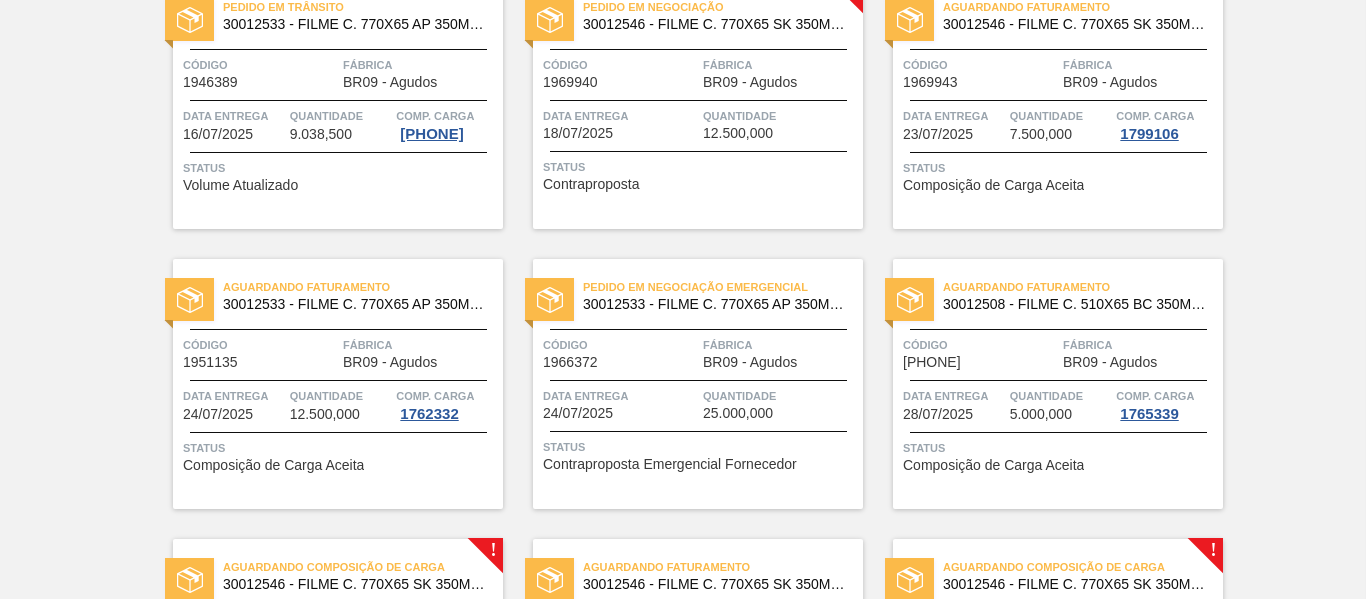 scroll, scrollTop: 200, scrollLeft: 0, axis: vertical 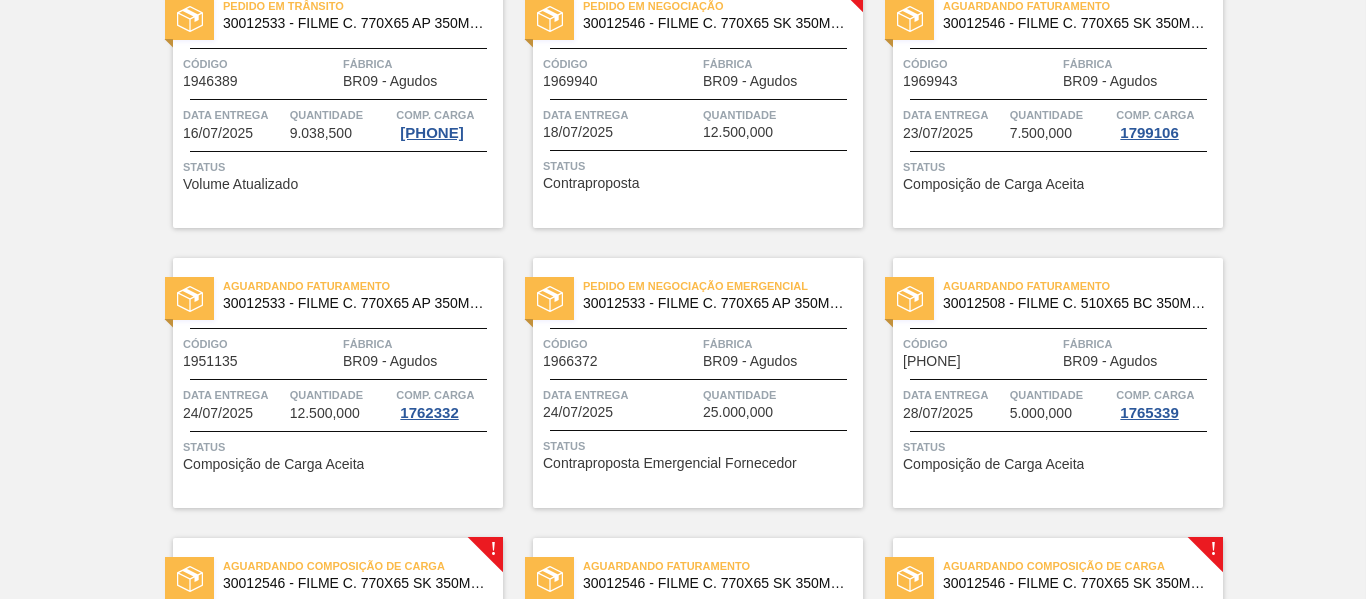 click on "Código" at bounding box center [620, 344] 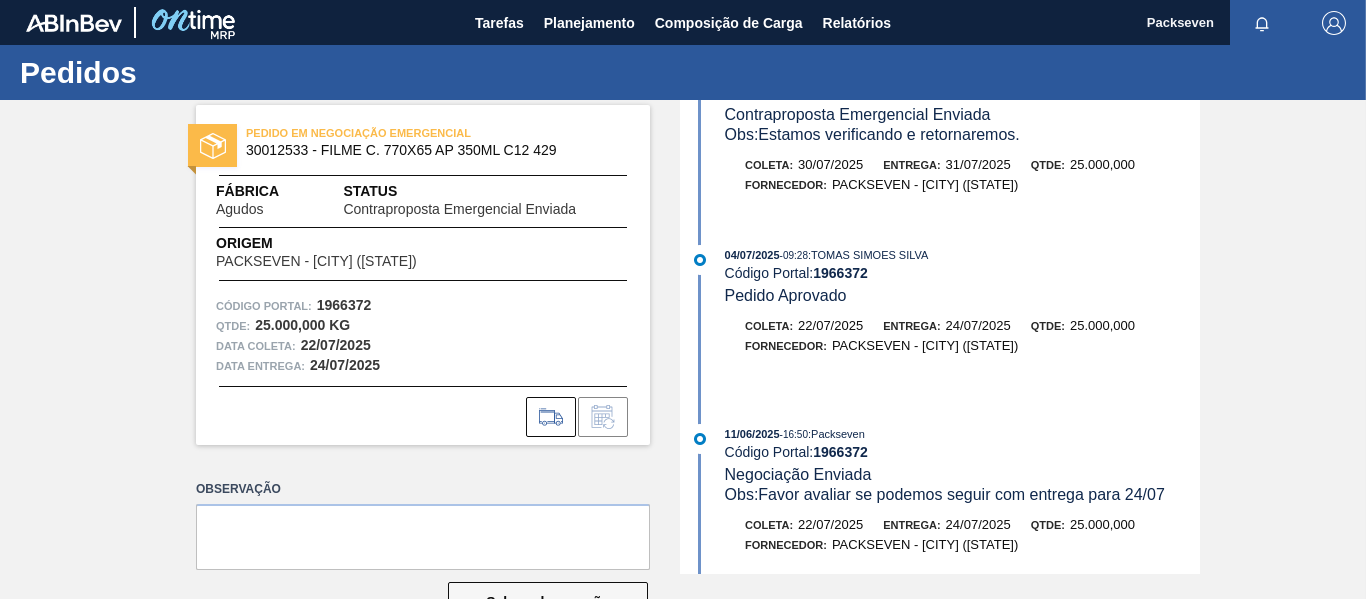 scroll, scrollTop: 100, scrollLeft: 0, axis: vertical 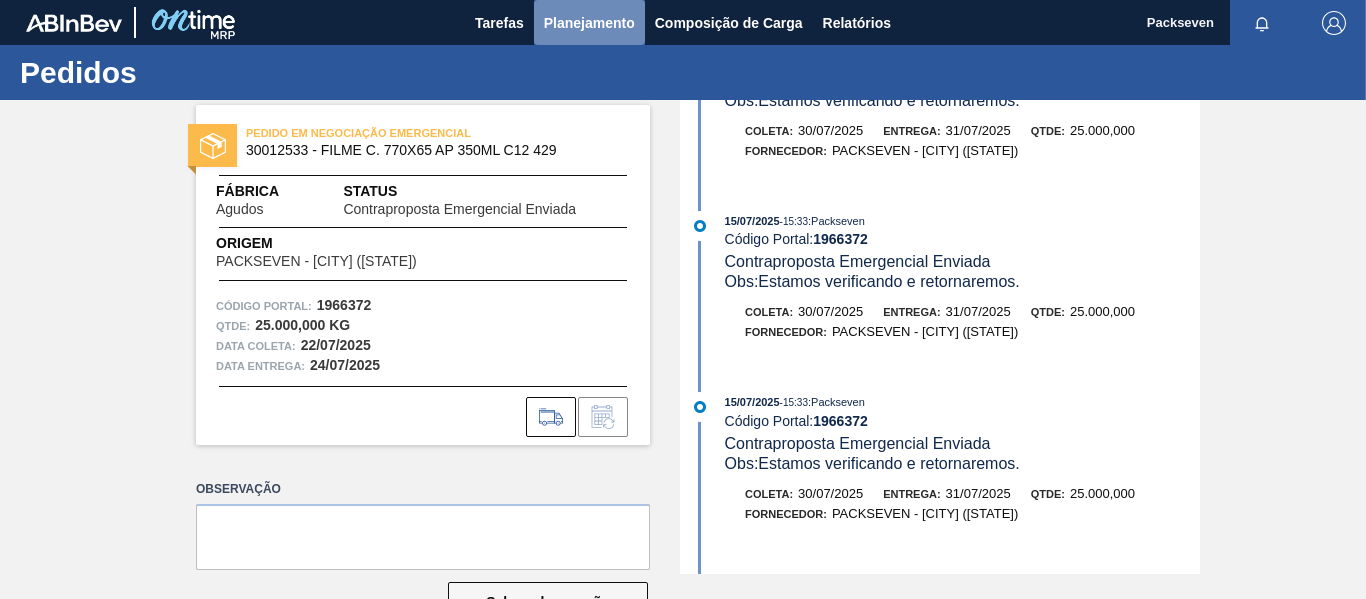 click on "Planejamento" at bounding box center (589, 23) 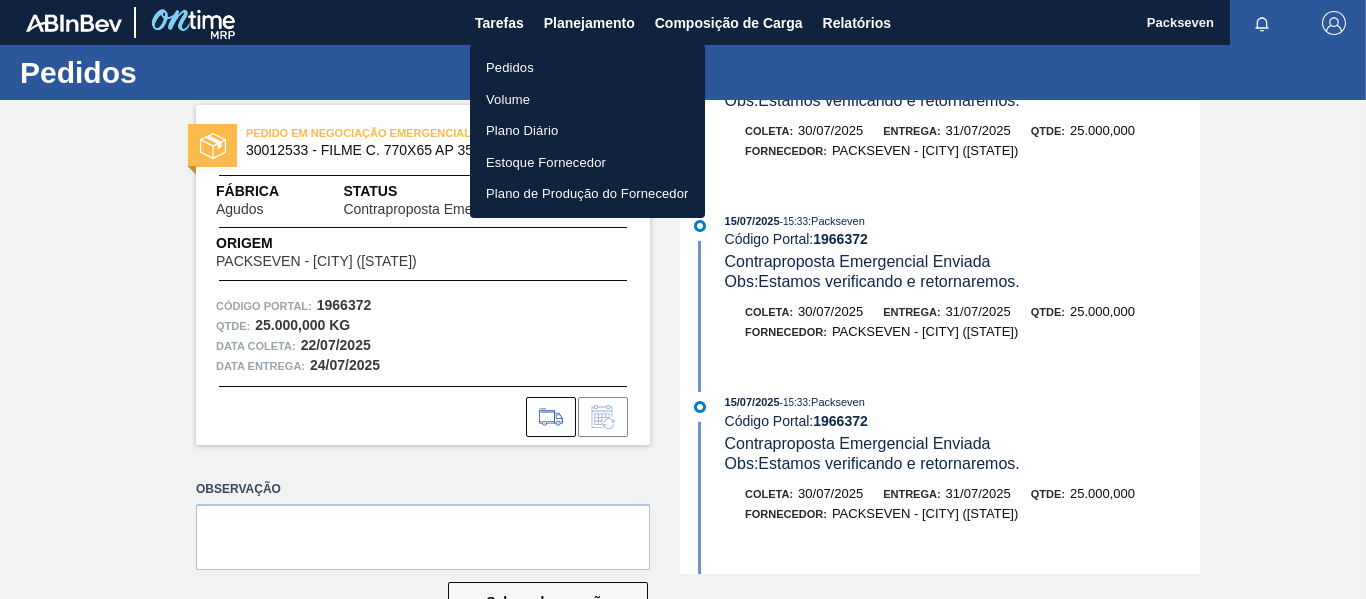click on "Pedidos" at bounding box center [587, 68] 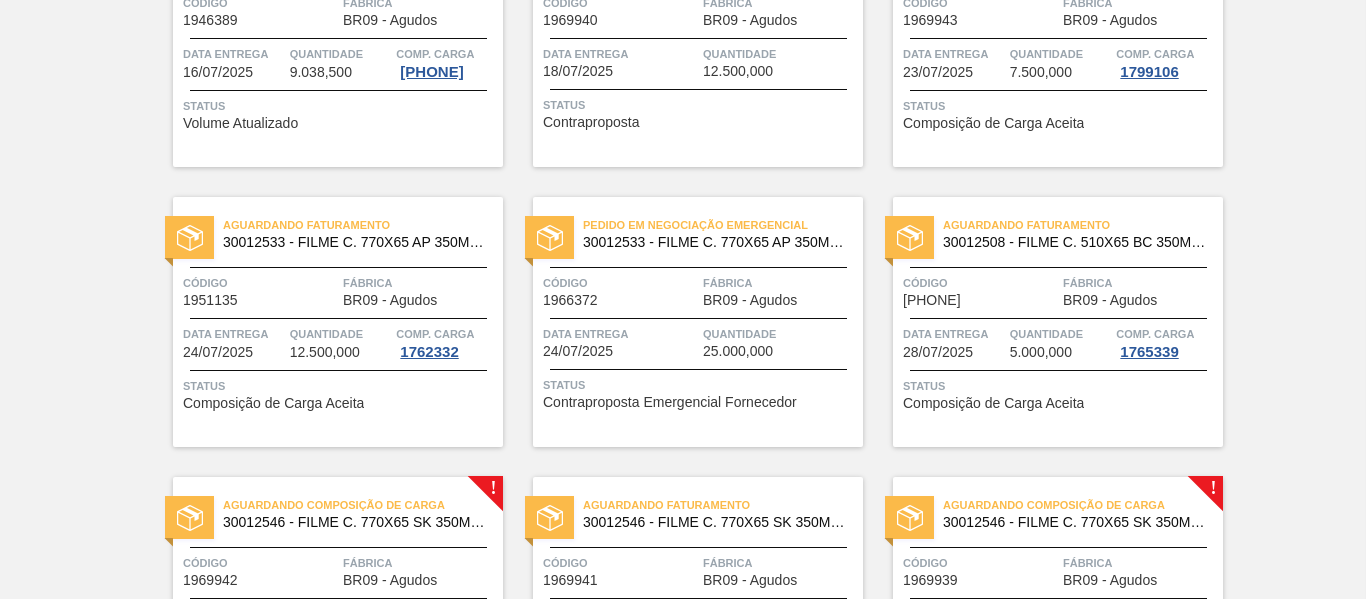 scroll, scrollTop: 300, scrollLeft: 0, axis: vertical 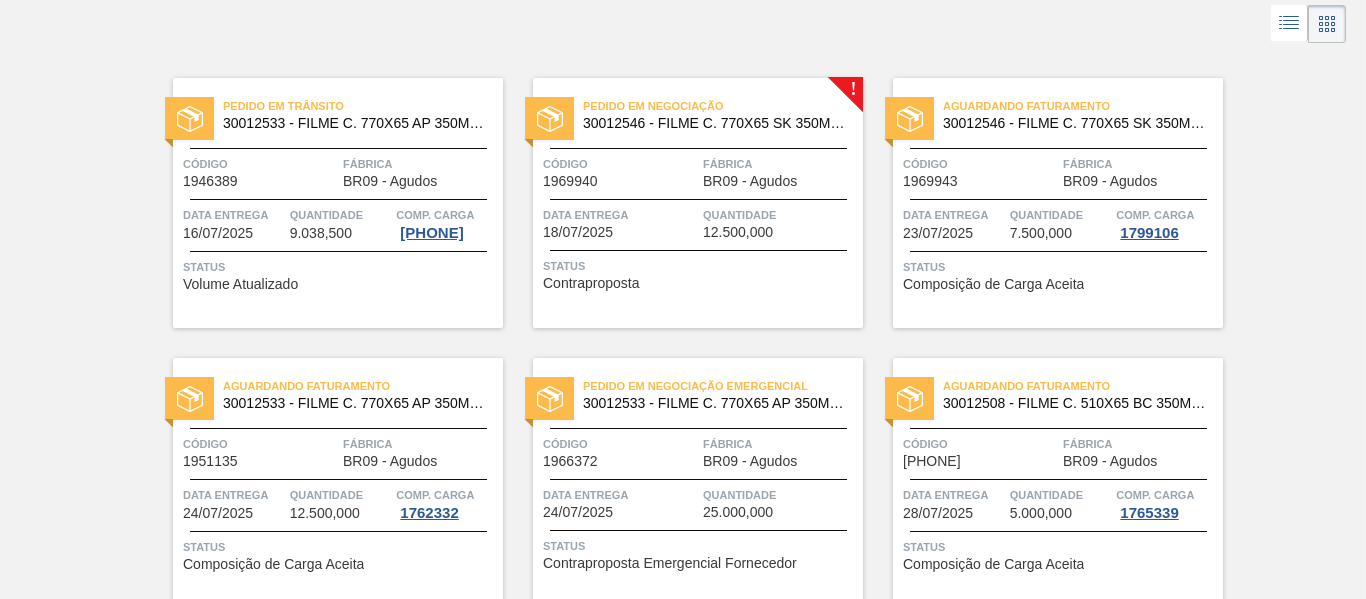 click on "Data entrega [DATE] Quantidade 12.500,000" at bounding box center (698, 222) 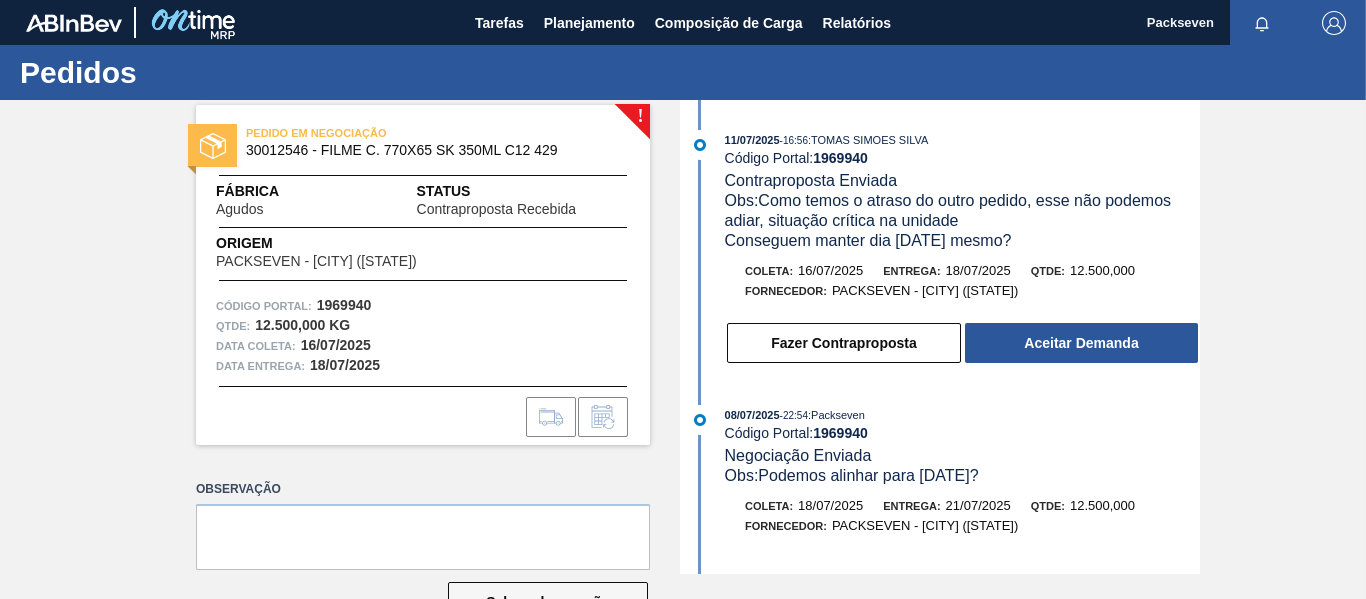 click on "1969940" at bounding box center (840, 158) 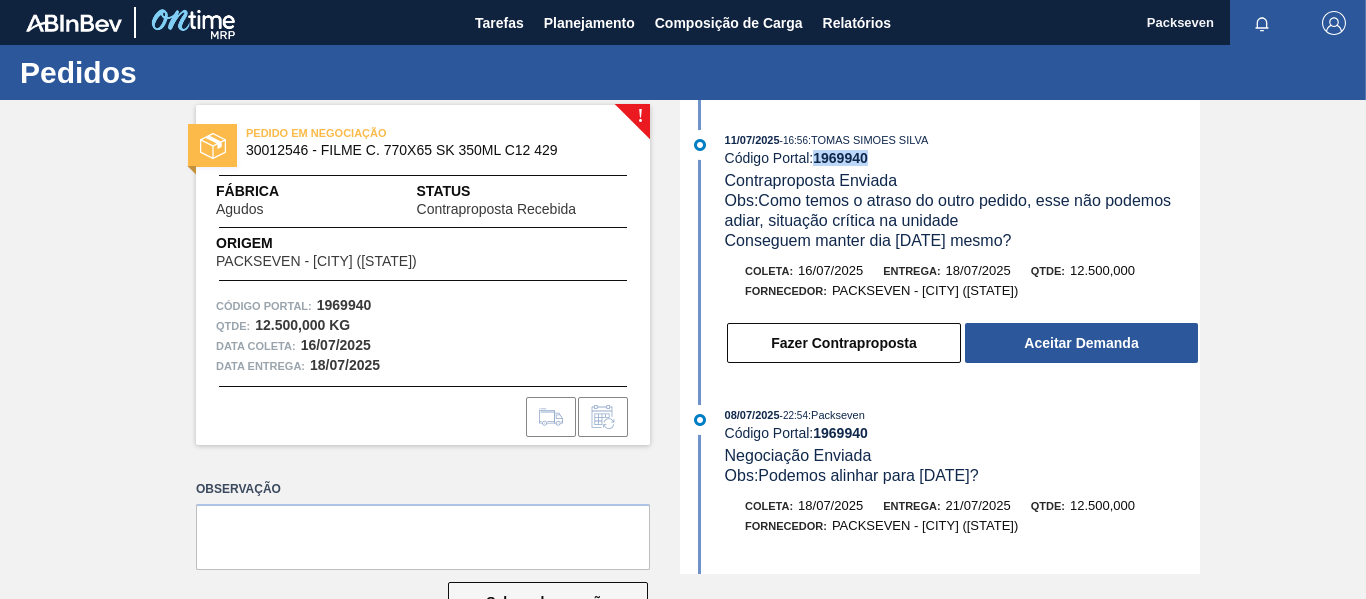 click on "1969940" at bounding box center (840, 158) 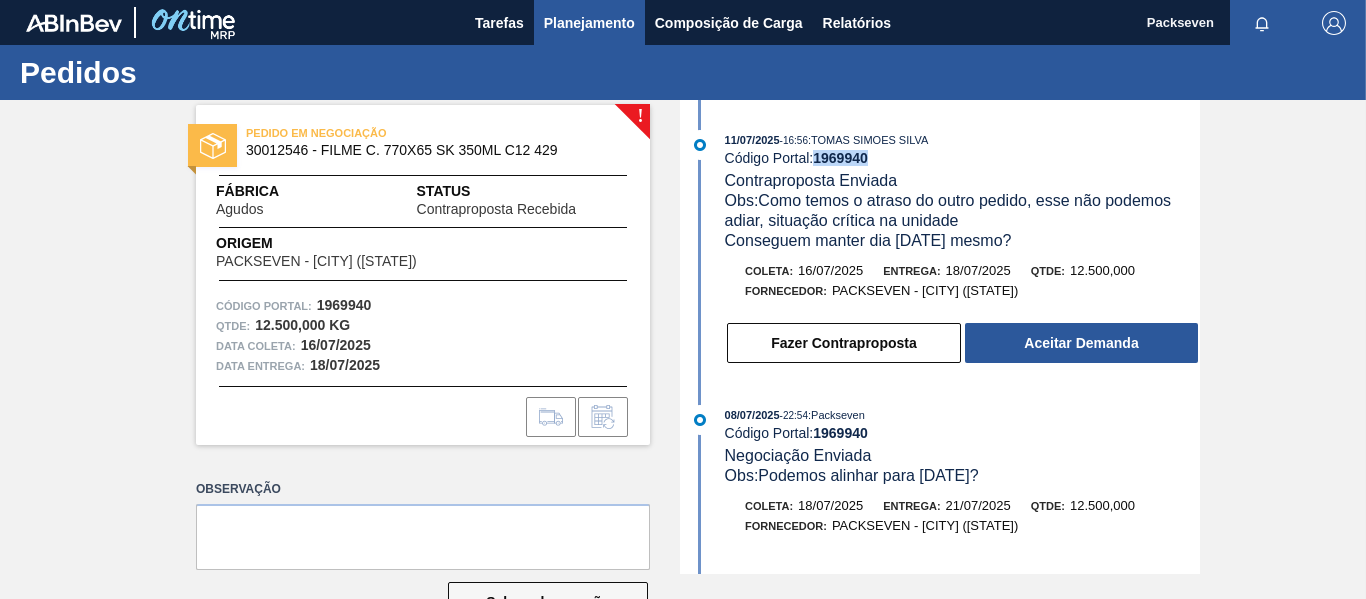 click on "Planejamento" at bounding box center (589, 23) 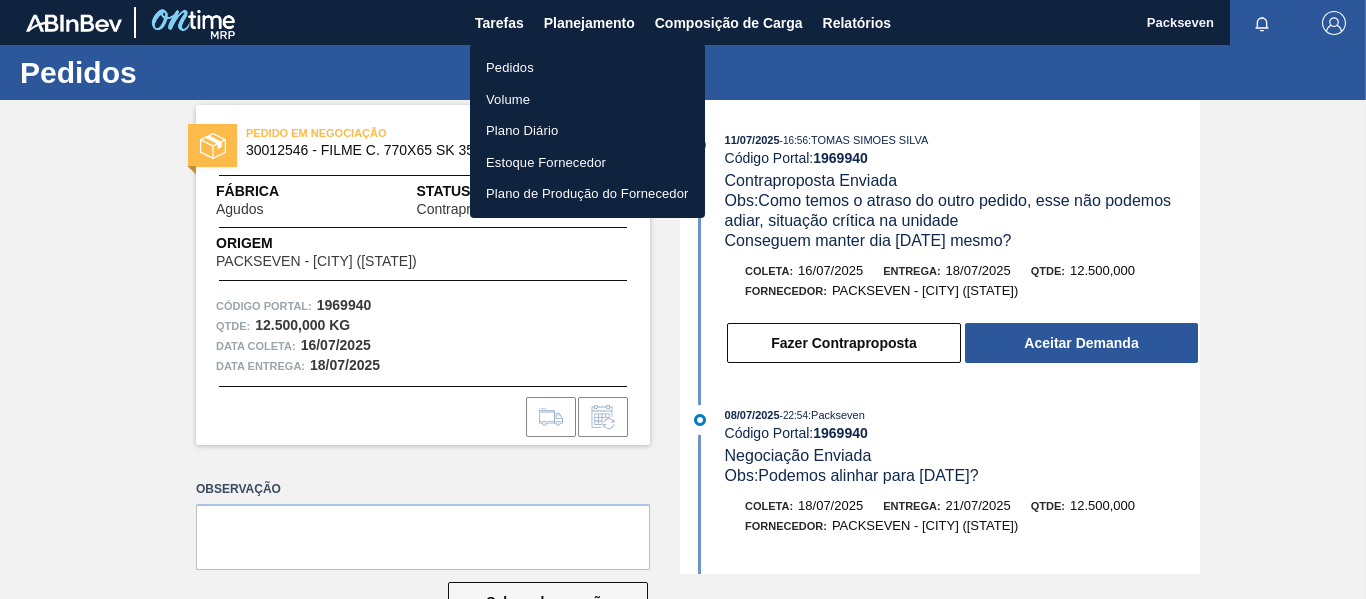click at bounding box center (683, 299) 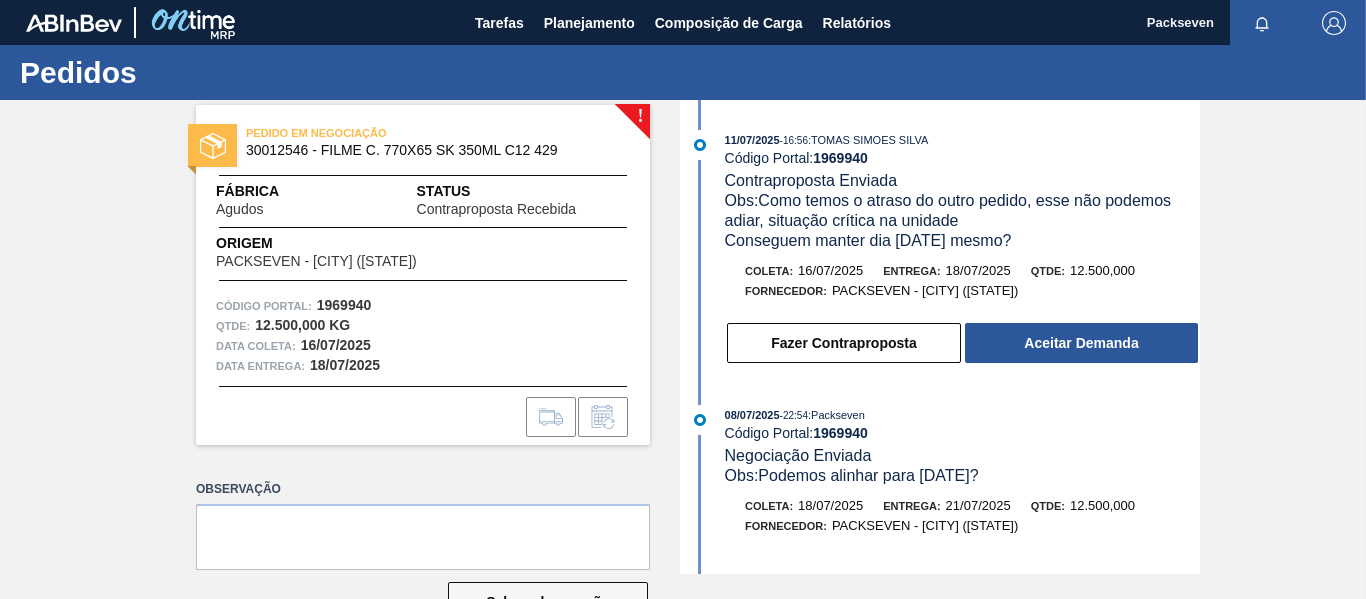 click on "1969940" at bounding box center [840, 158] 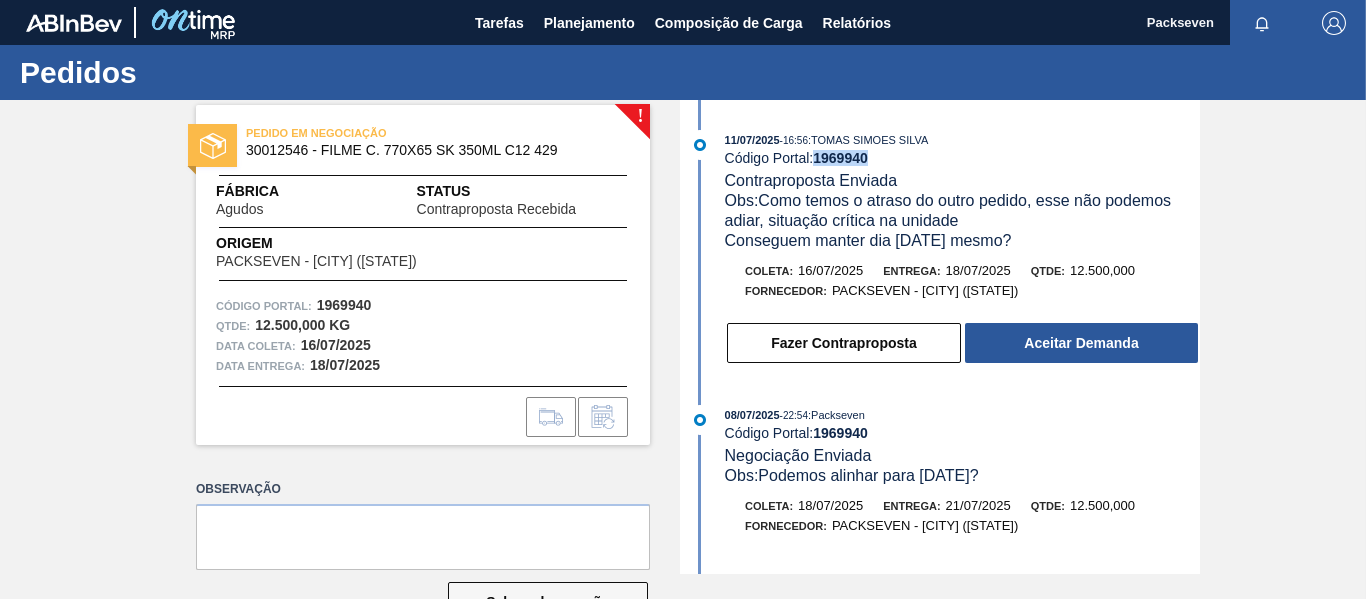 click on "1969940" at bounding box center (840, 158) 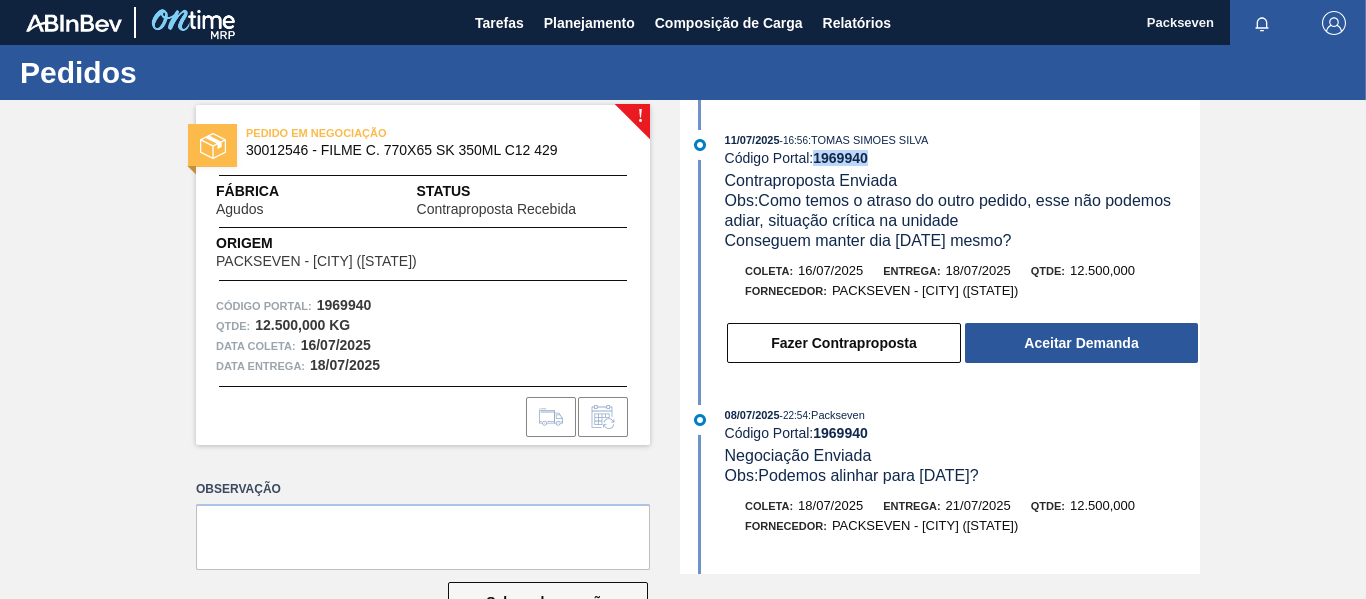click on "1969940" at bounding box center [840, 158] 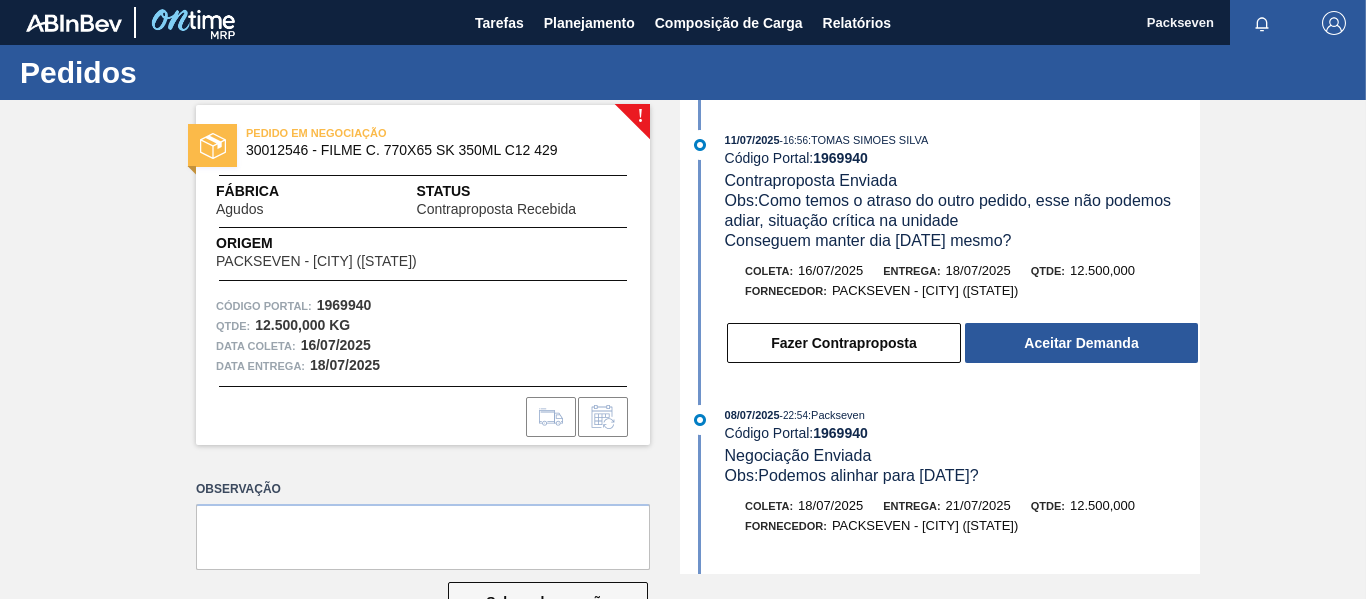 drag, startPoint x: 851, startPoint y: 153, endPoint x: 835, endPoint y: 156, distance: 16.27882 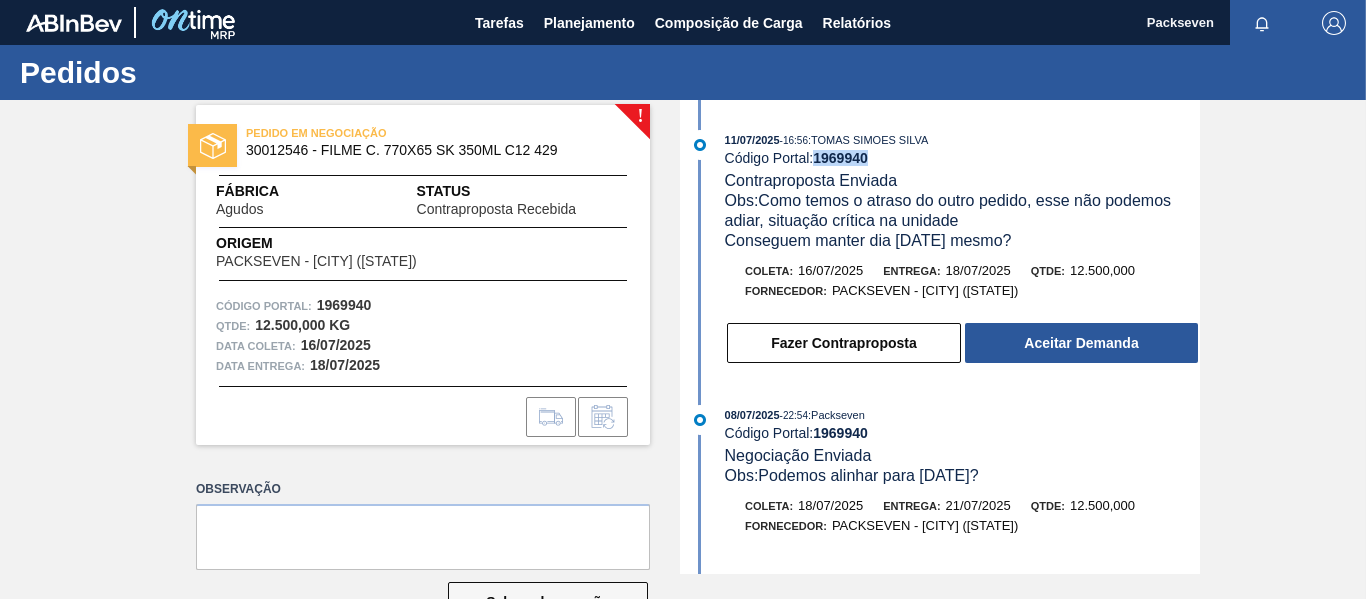 click on "1969940" at bounding box center [840, 158] 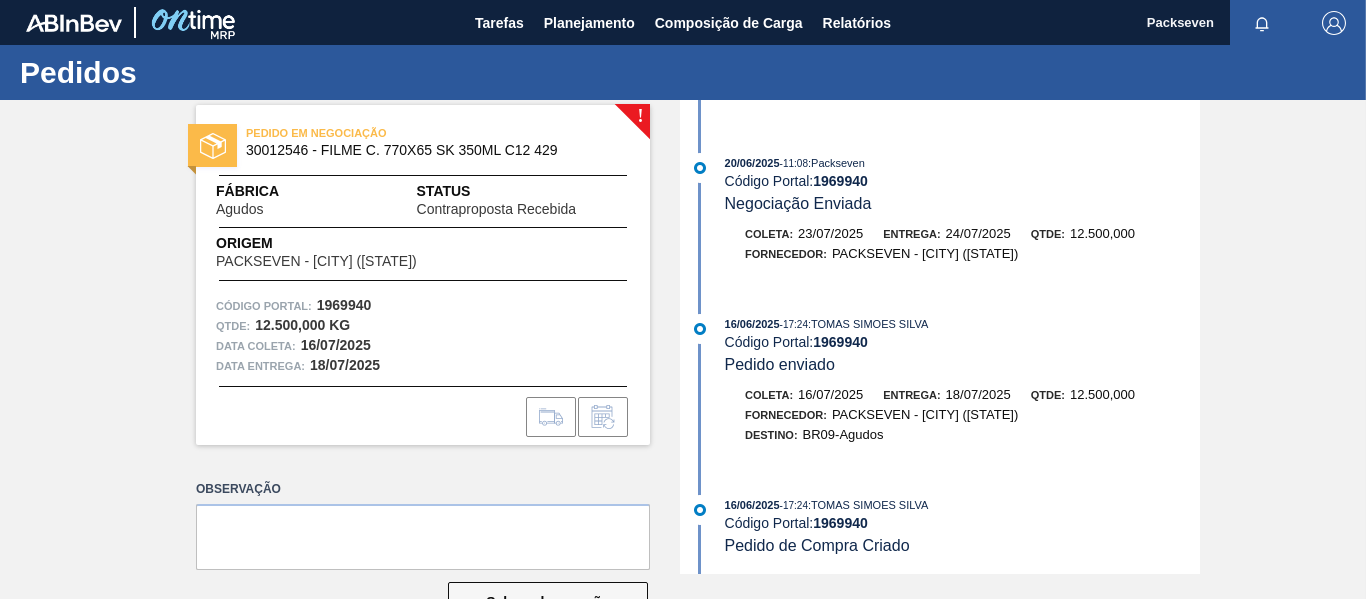 scroll, scrollTop: 597, scrollLeft: 0, axis: vertical 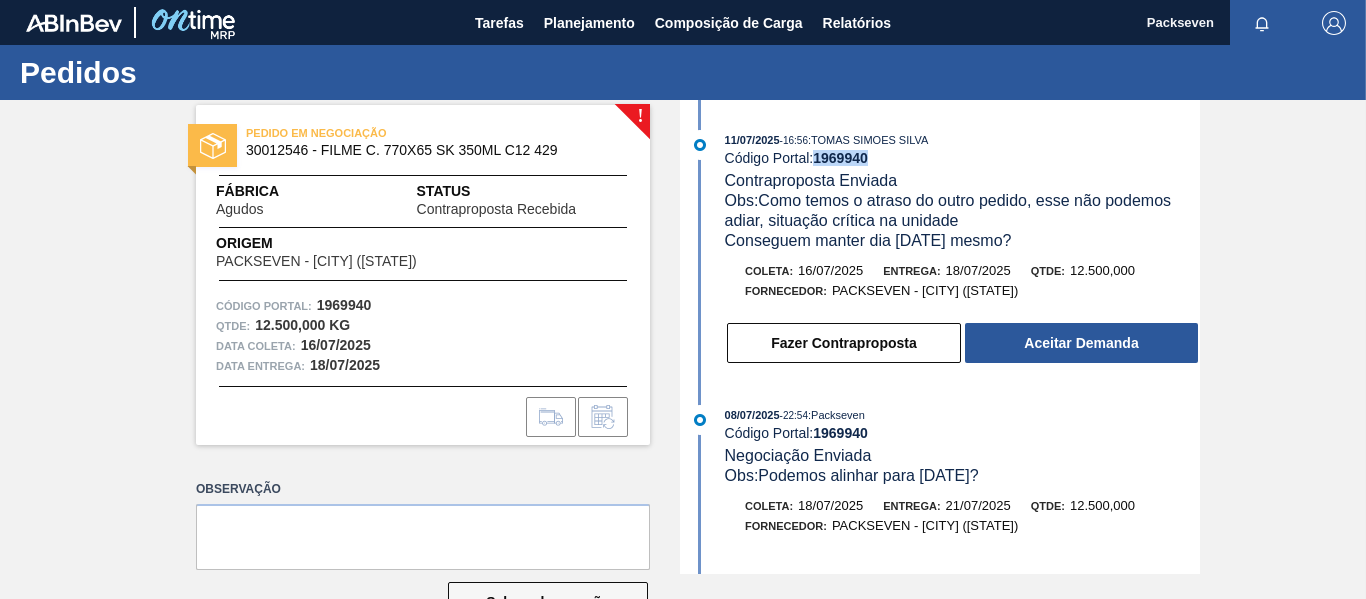 click on "1969940" at bounding box center (840, 158) 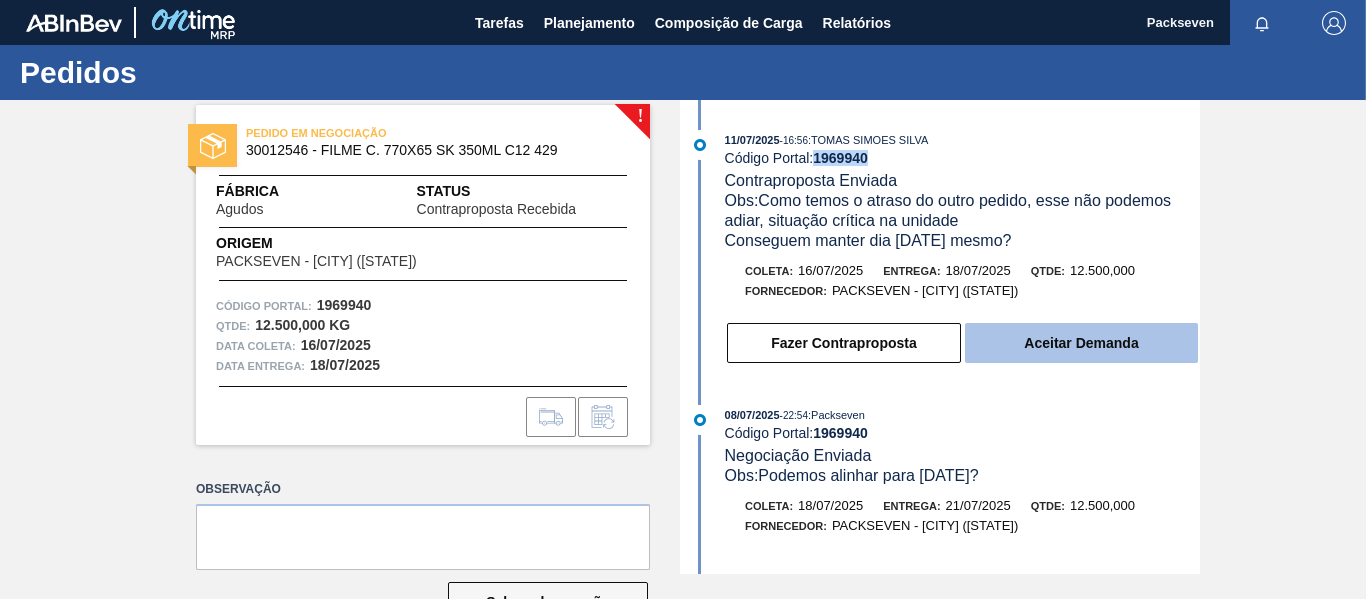 click on "Aceitar Demanda" at bounding box center [1081, 343] 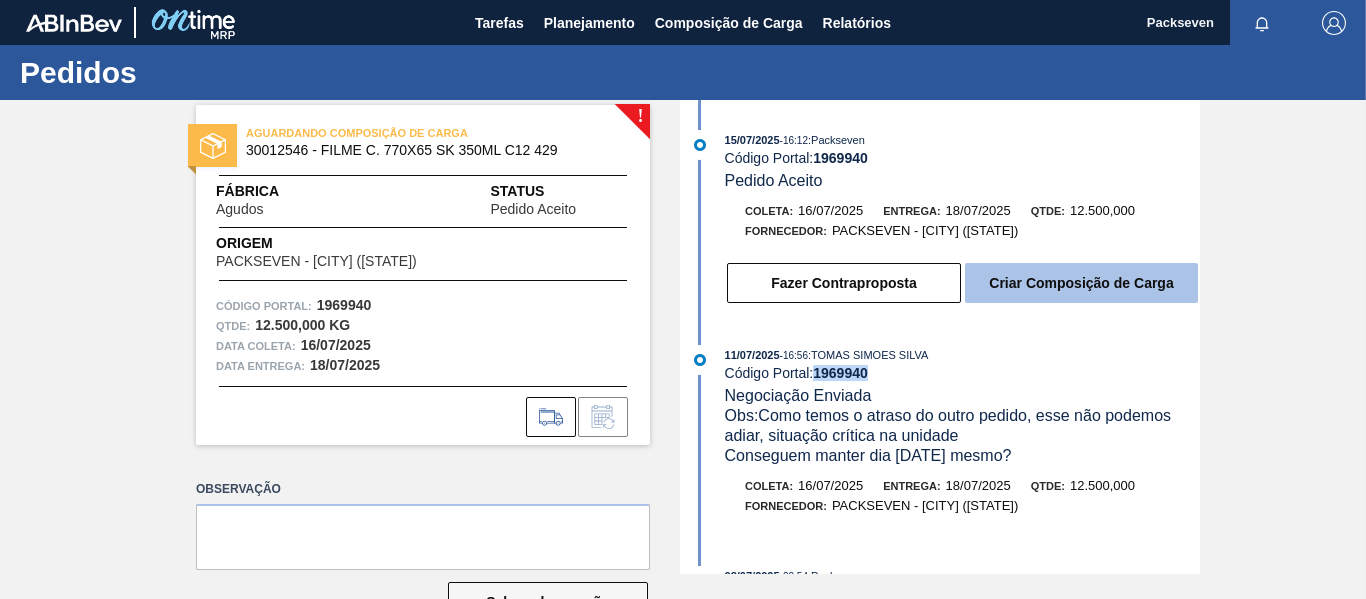 click on "Criar Composição de Carga" at bounding box center (1081, 283) 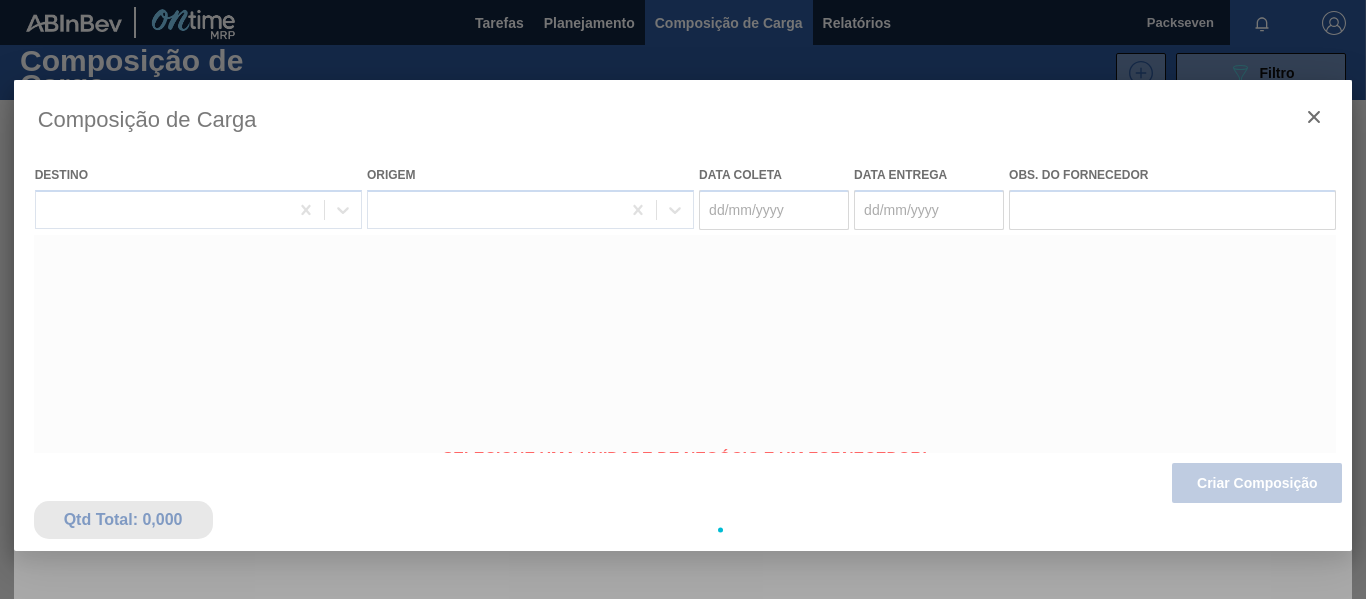 type on "16/07/2025" 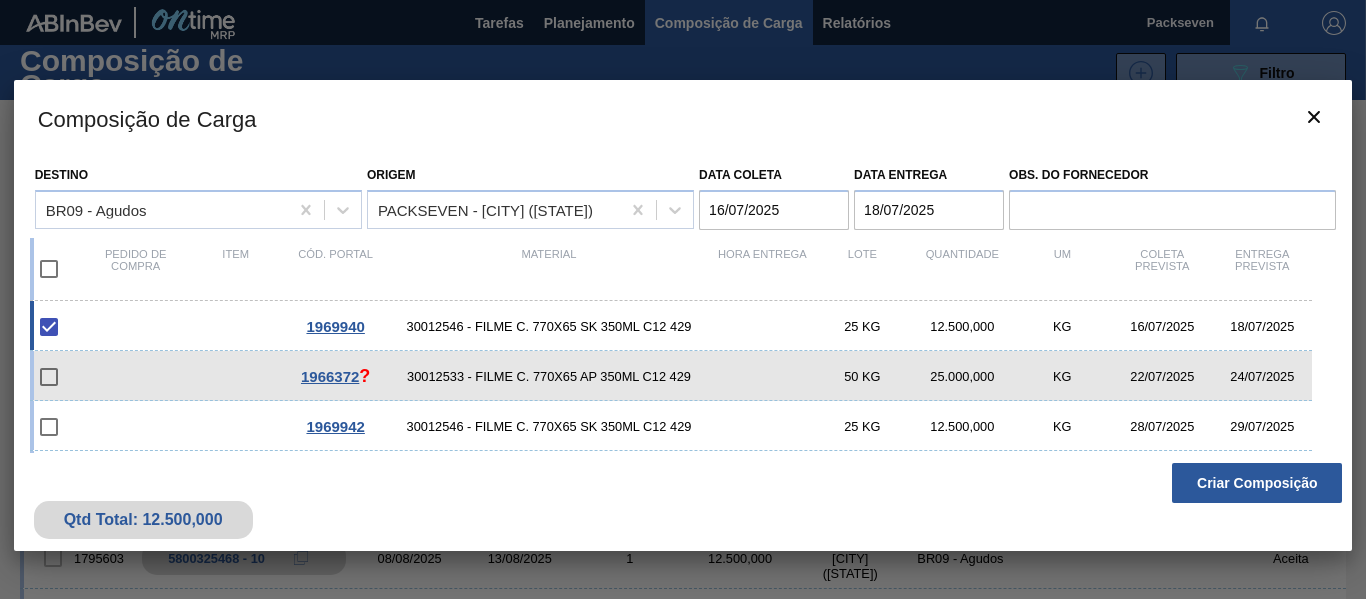 click on "16/07/2025" at bounding box center [774, 210] 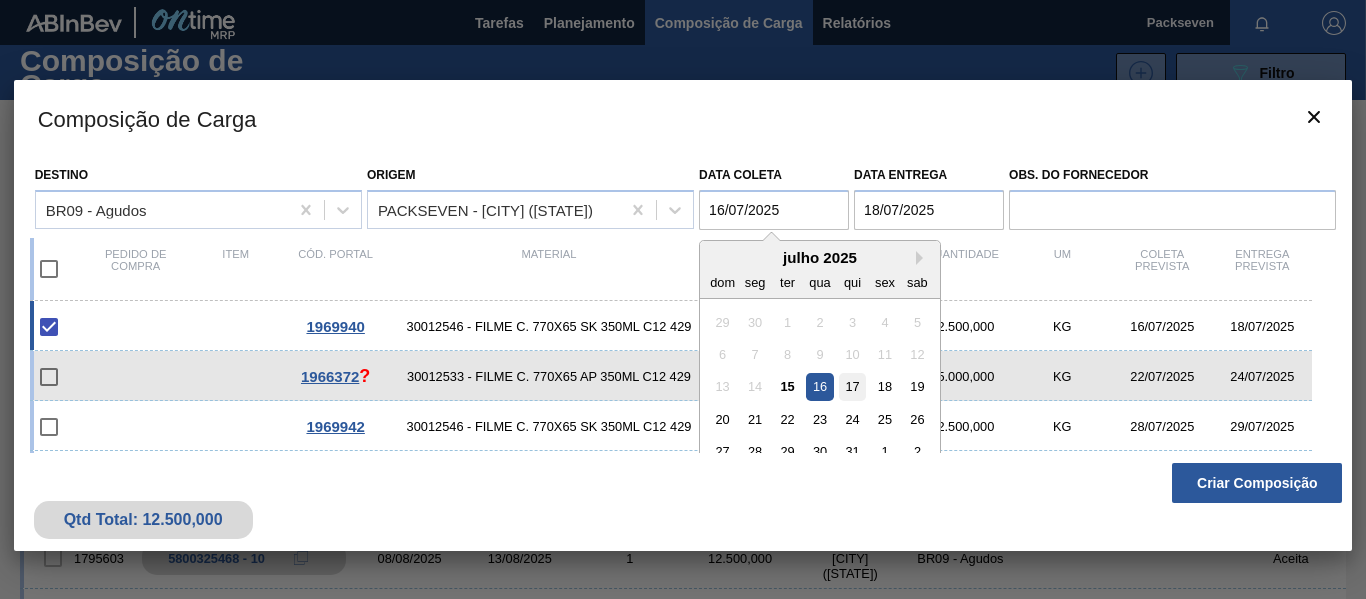 click on "17" at bounding box center [852, 386] 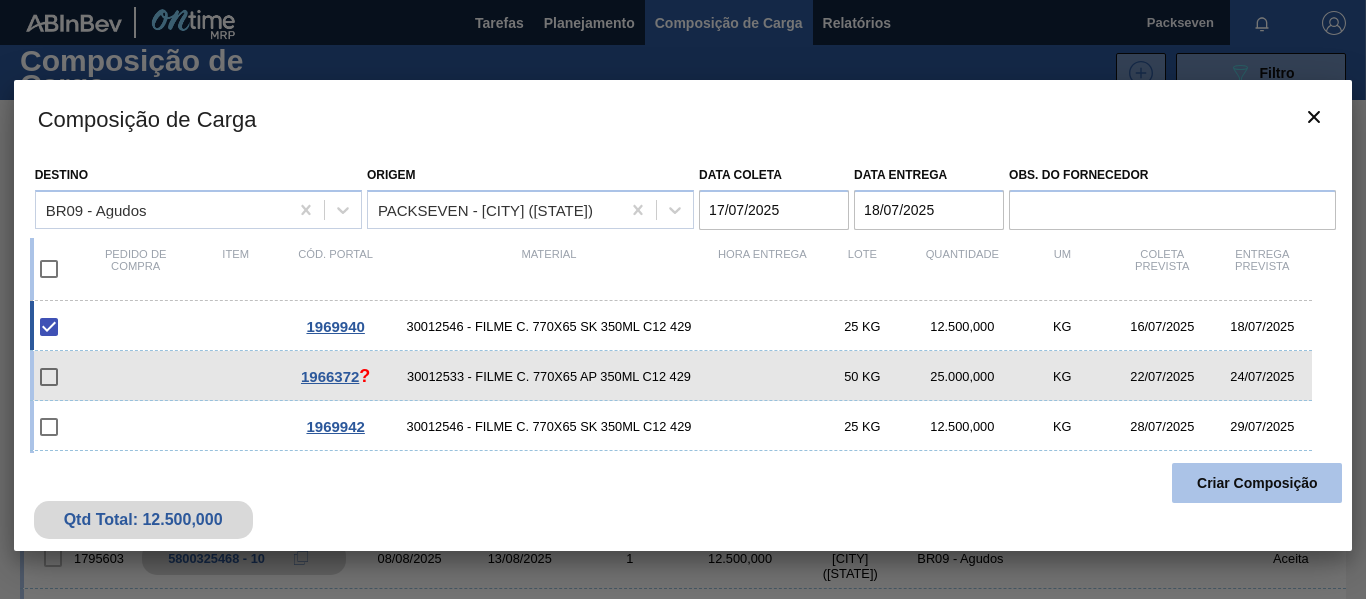 click on "Criar Composição" at bounding box center (1257, 483) 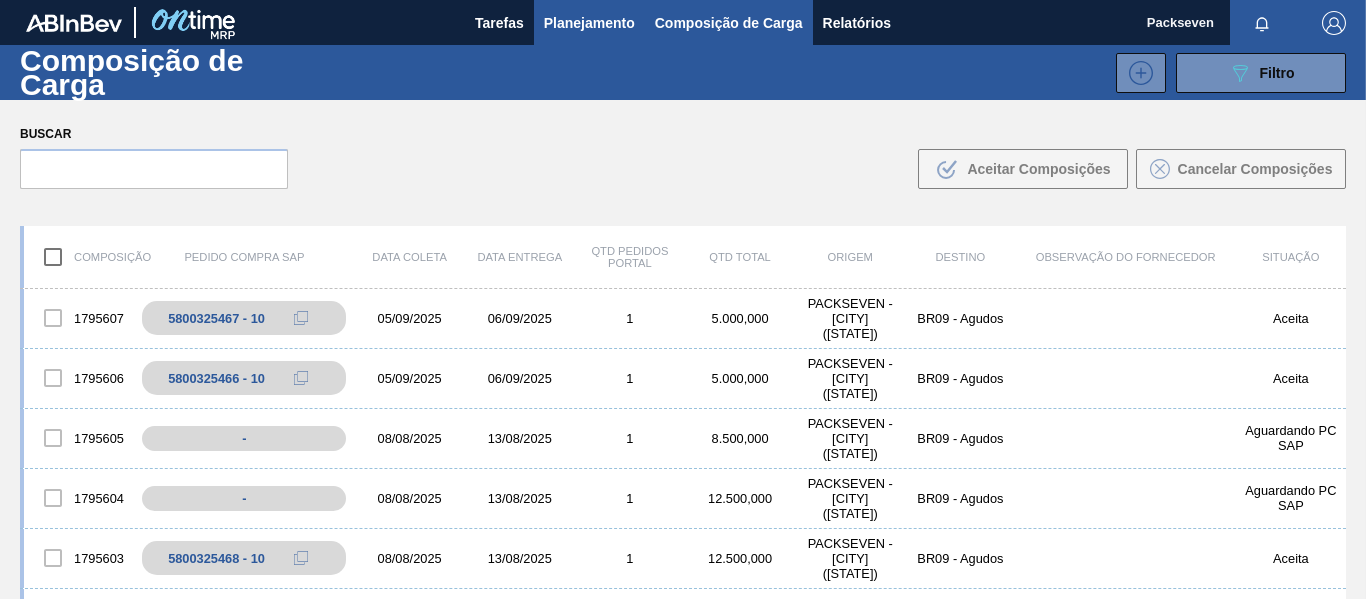 click on "Planejamento" at bounding box center [589, 23] 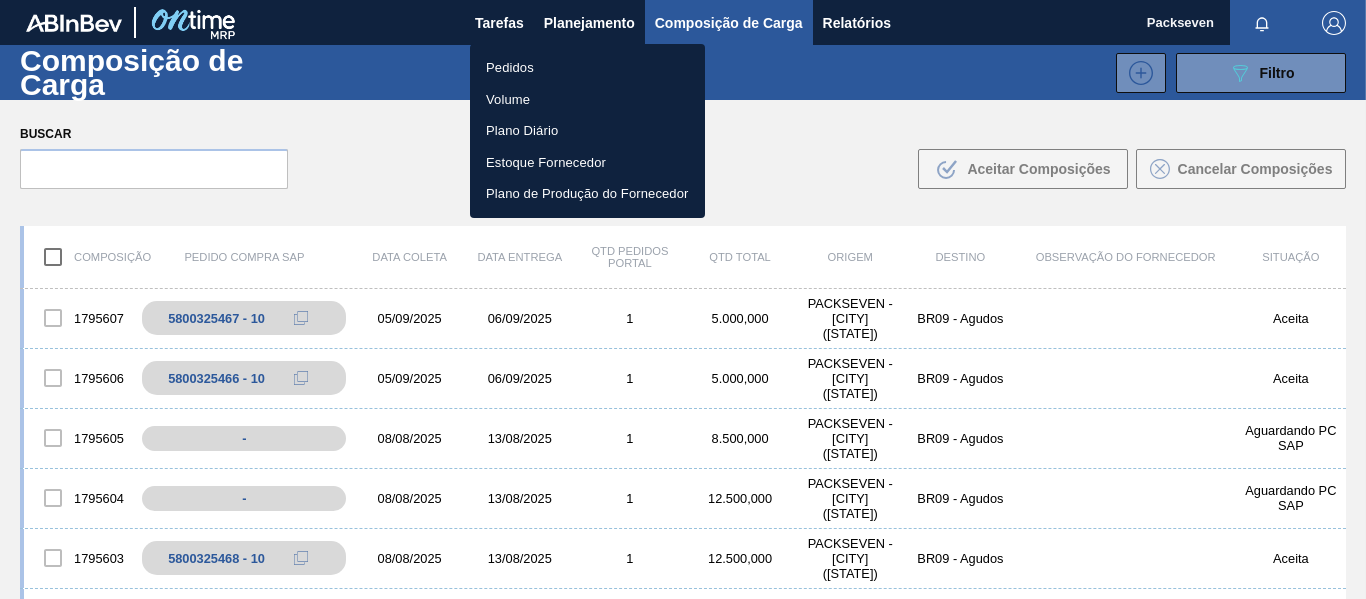 click on "Pedidos" at bounding box center [587, 68] 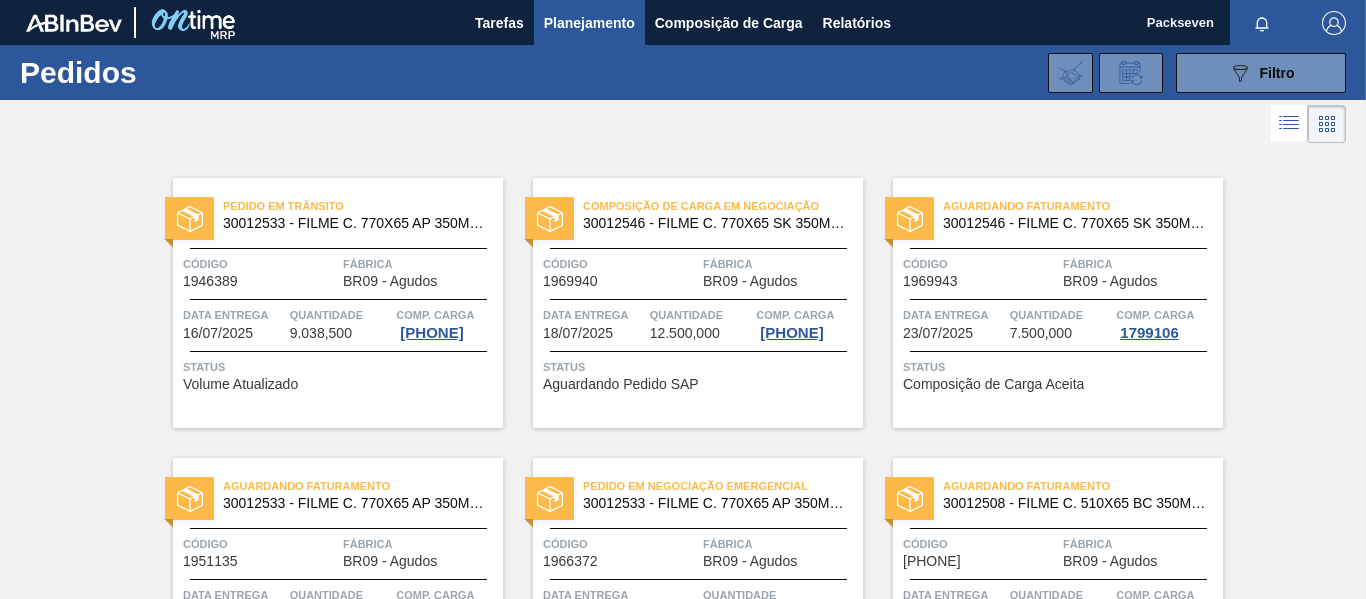 click on "Código" at bounding box center [620, 264] 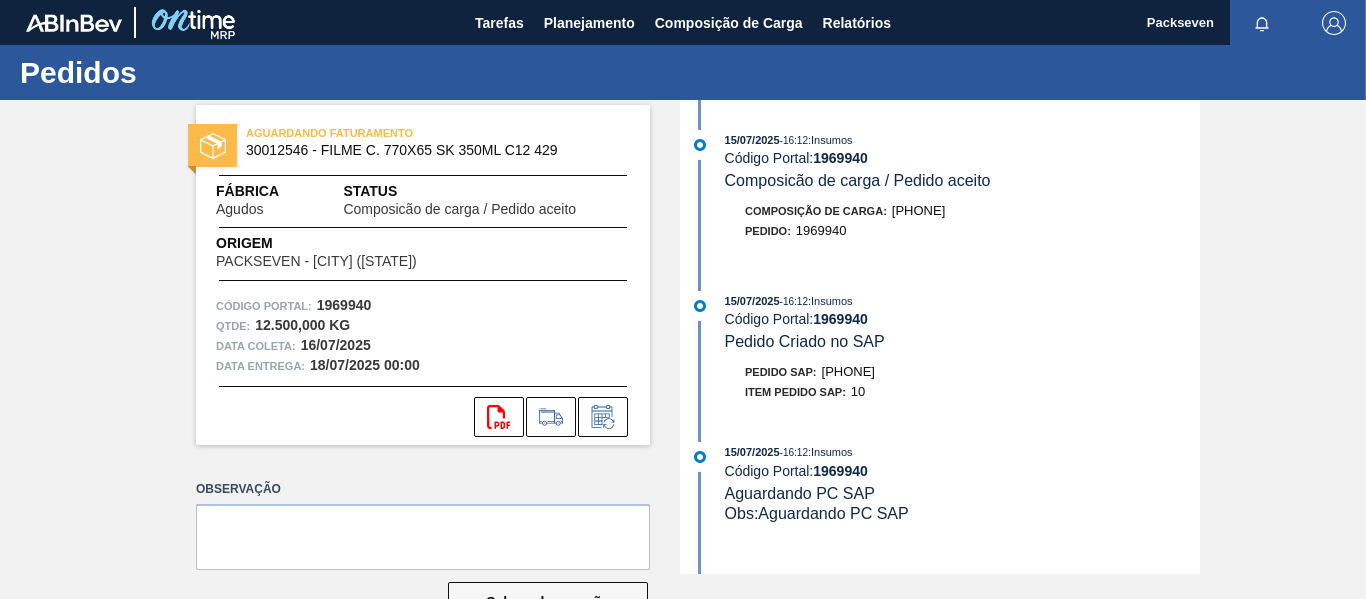 click on "[PHONE]" at bounding box center [848, 371] 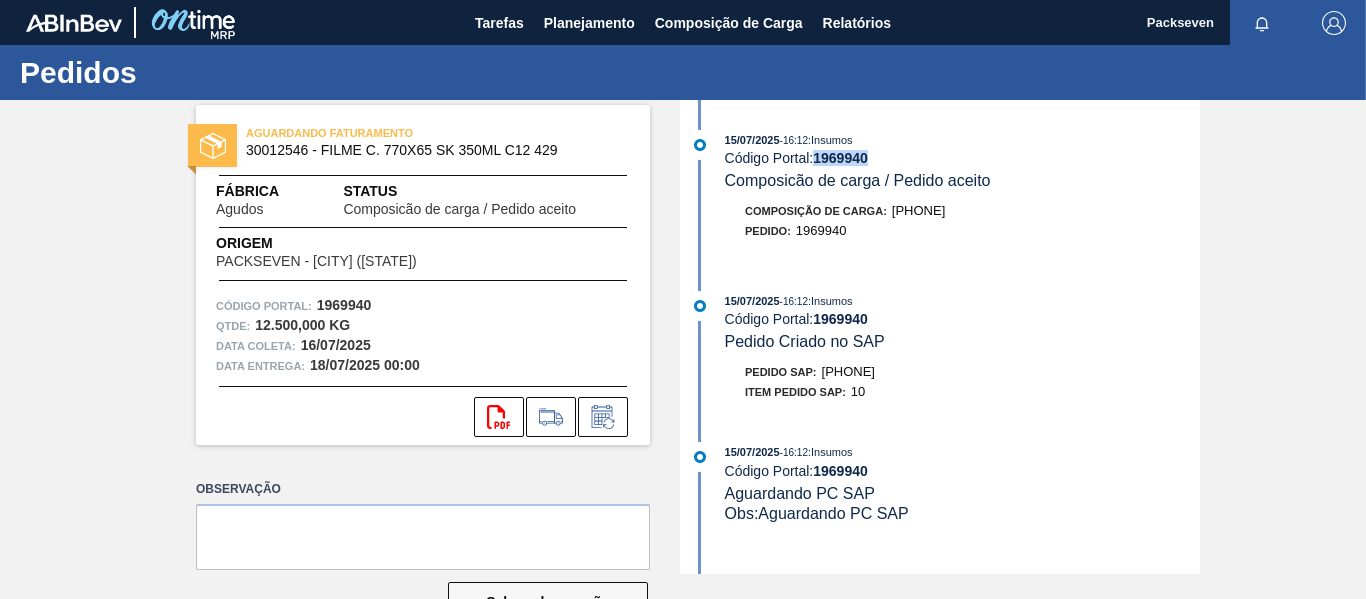 click on "1969940" at bounding box center (840, 158) 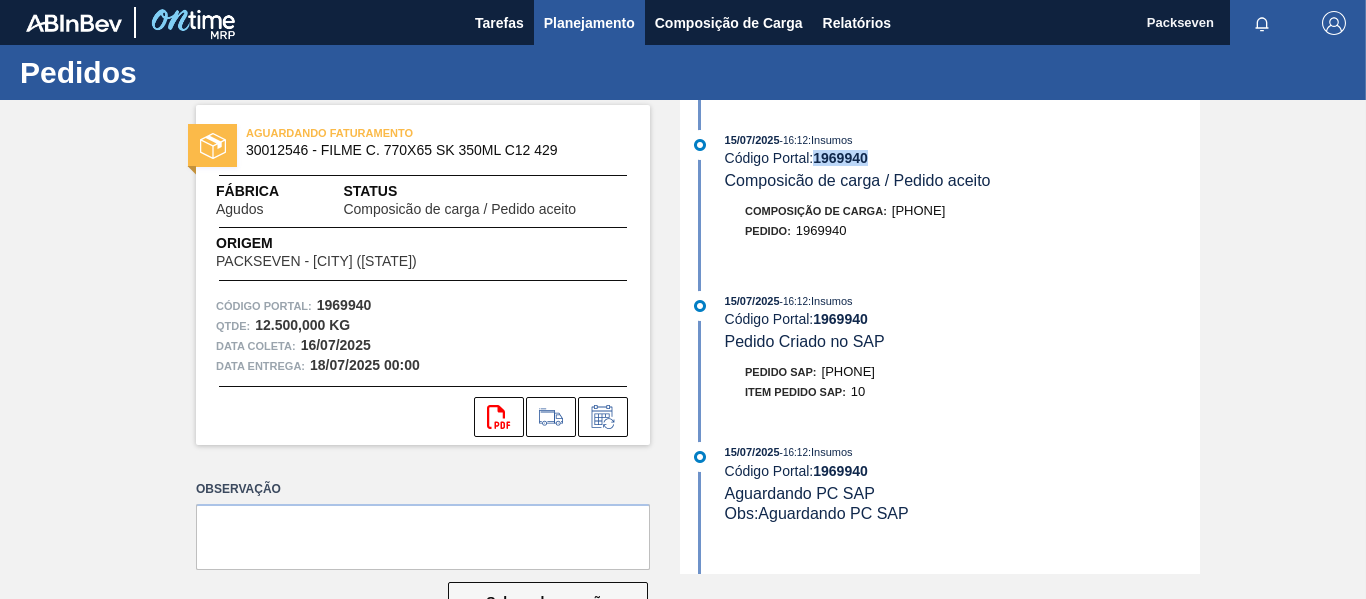 click on "Planejamento" at bounding box center (589, 23) 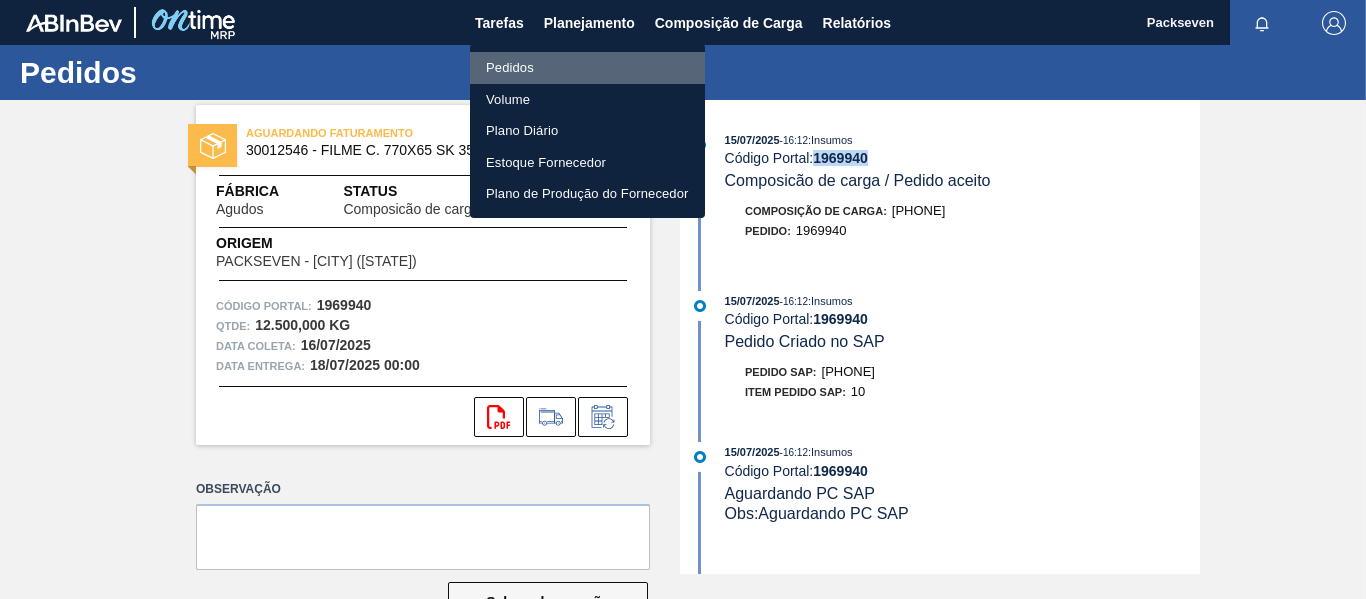 click on "Pedidos" at bounding box center (587, 68) 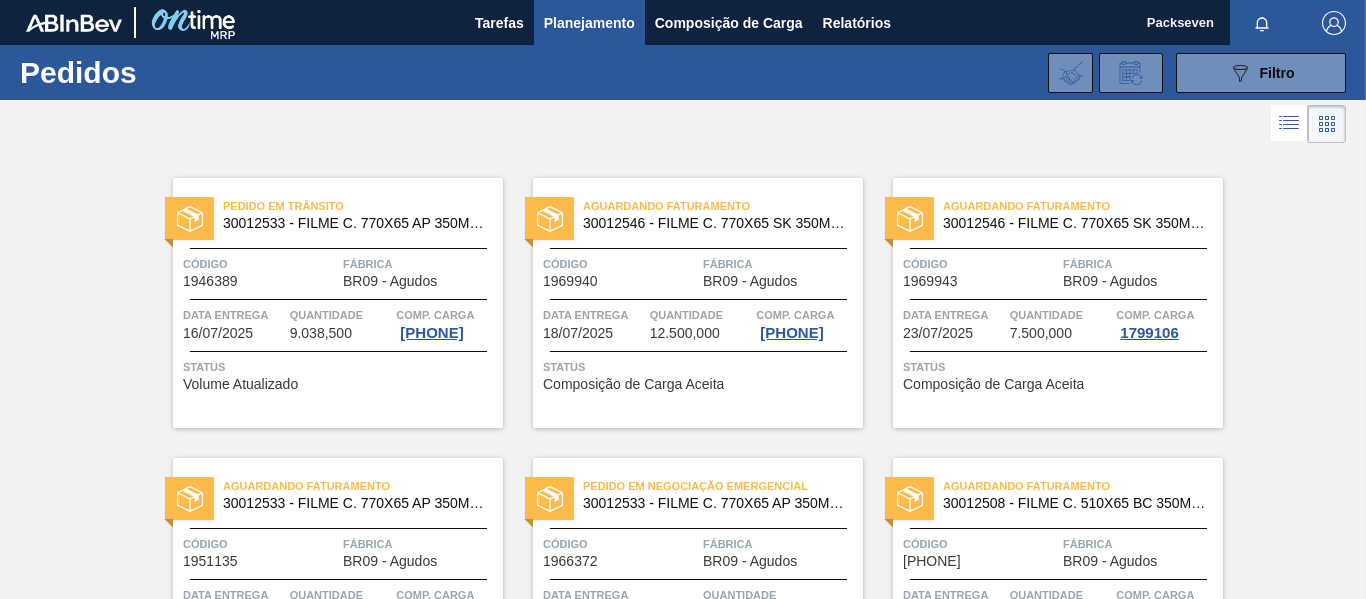 scroll, scrollTop: 500, scrollLeft: 0, axis: vertical 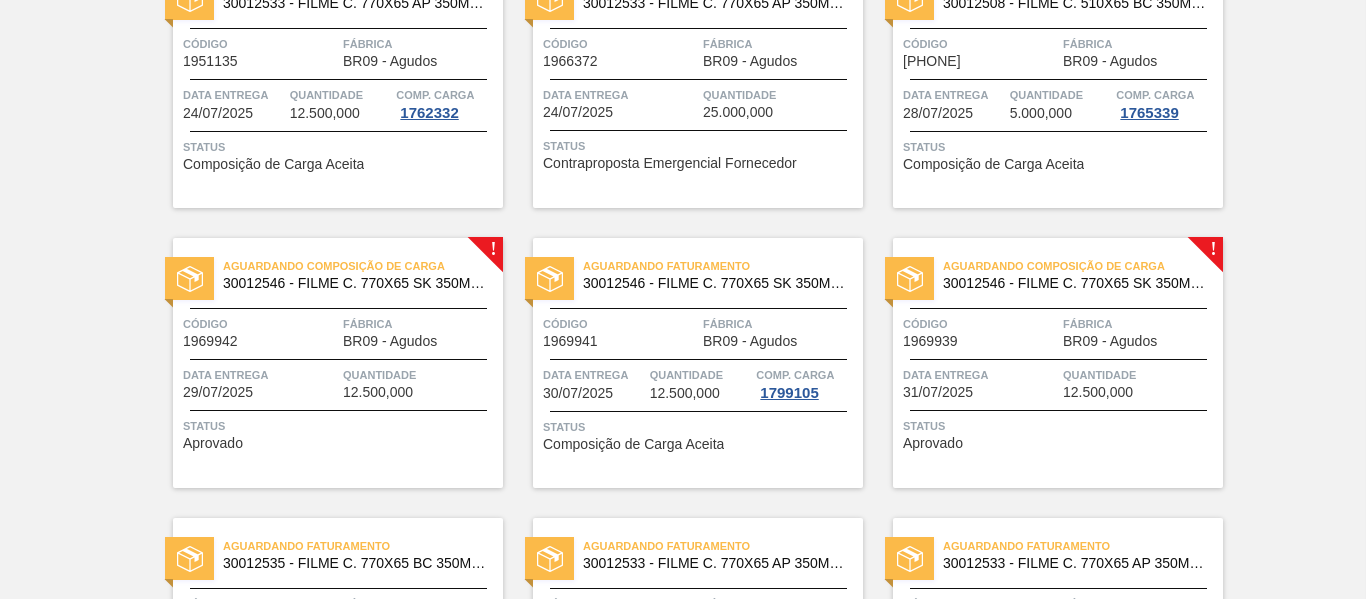 click on "30012546 - FILME C. 770X65 SK 350ML C12 429" at bounding box center (355, 283) 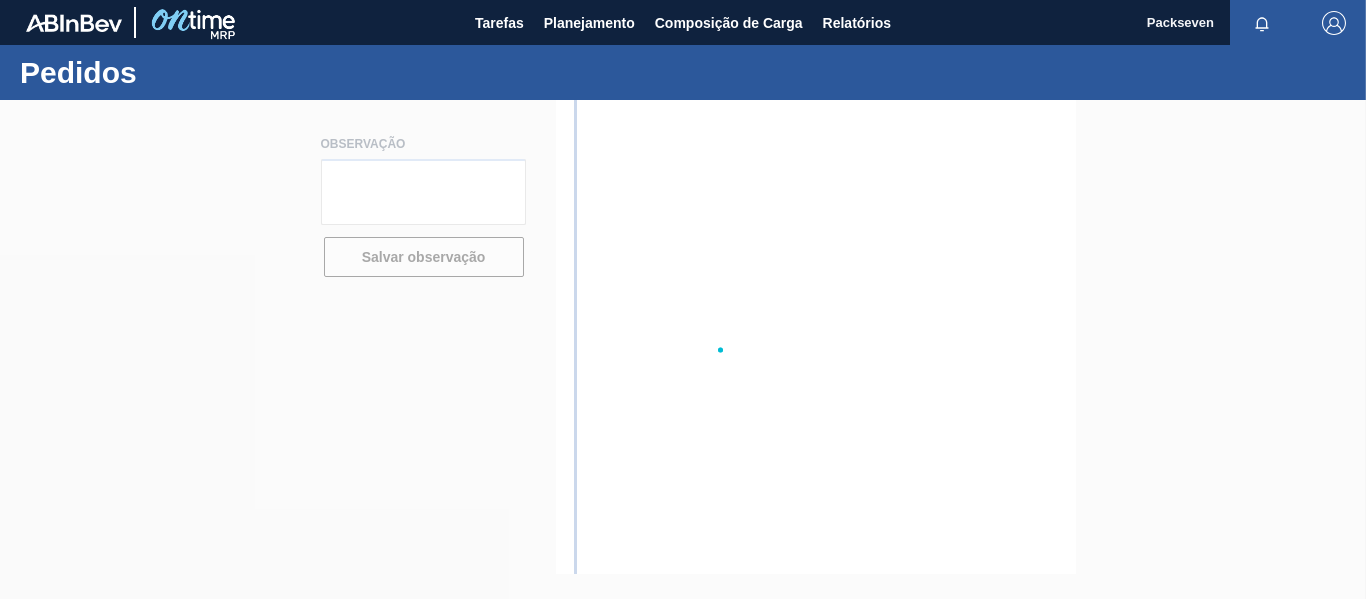 scroll, scrollTop: 0, scrollLeft: 0, axis: both 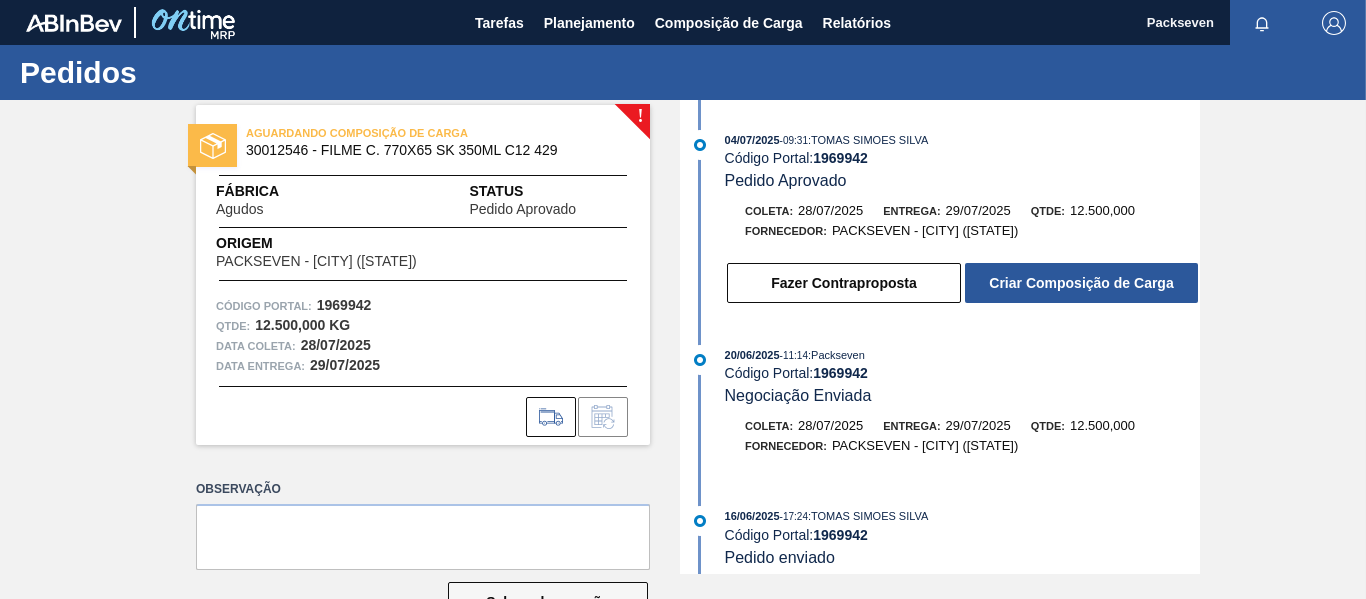 click on "[DATE] : [FIRST] [LAST]" at bounding box center [962, 140] 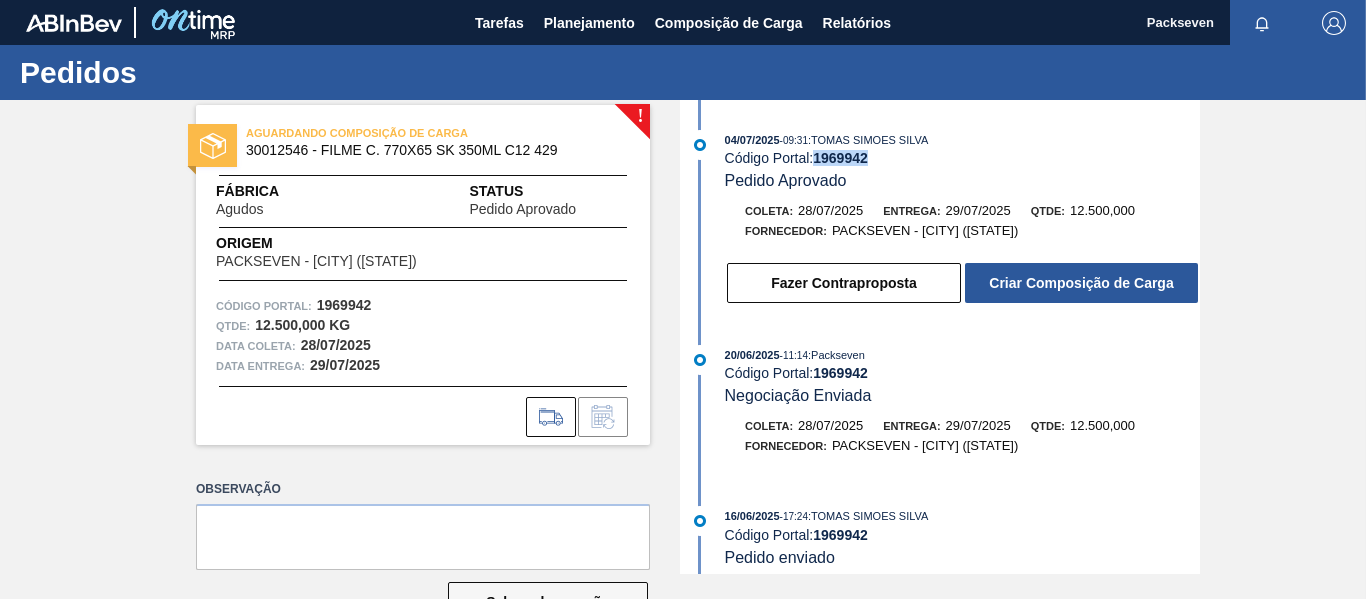 click on "1969942" at bounding box center (840, 158) 